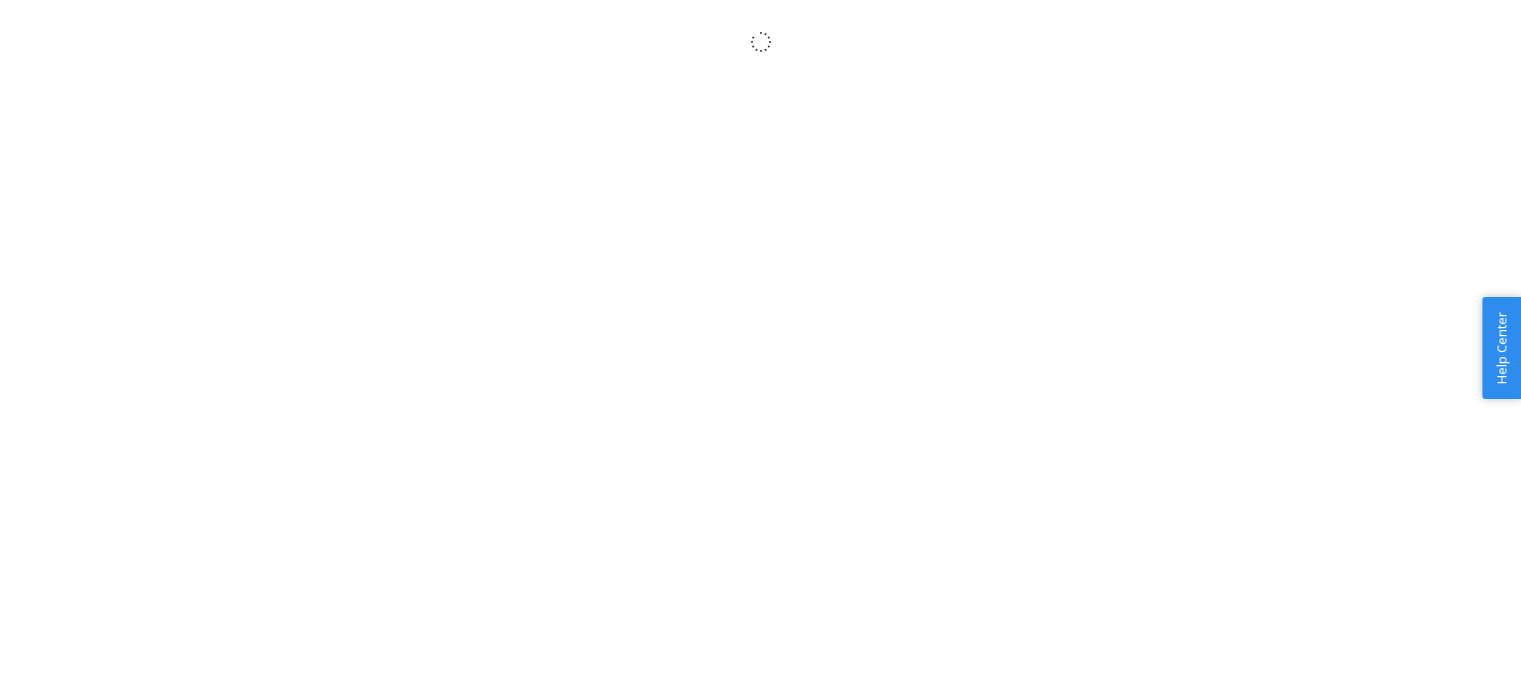 scroll, scrollTop: 0, scrollLeft: 0, axis: both 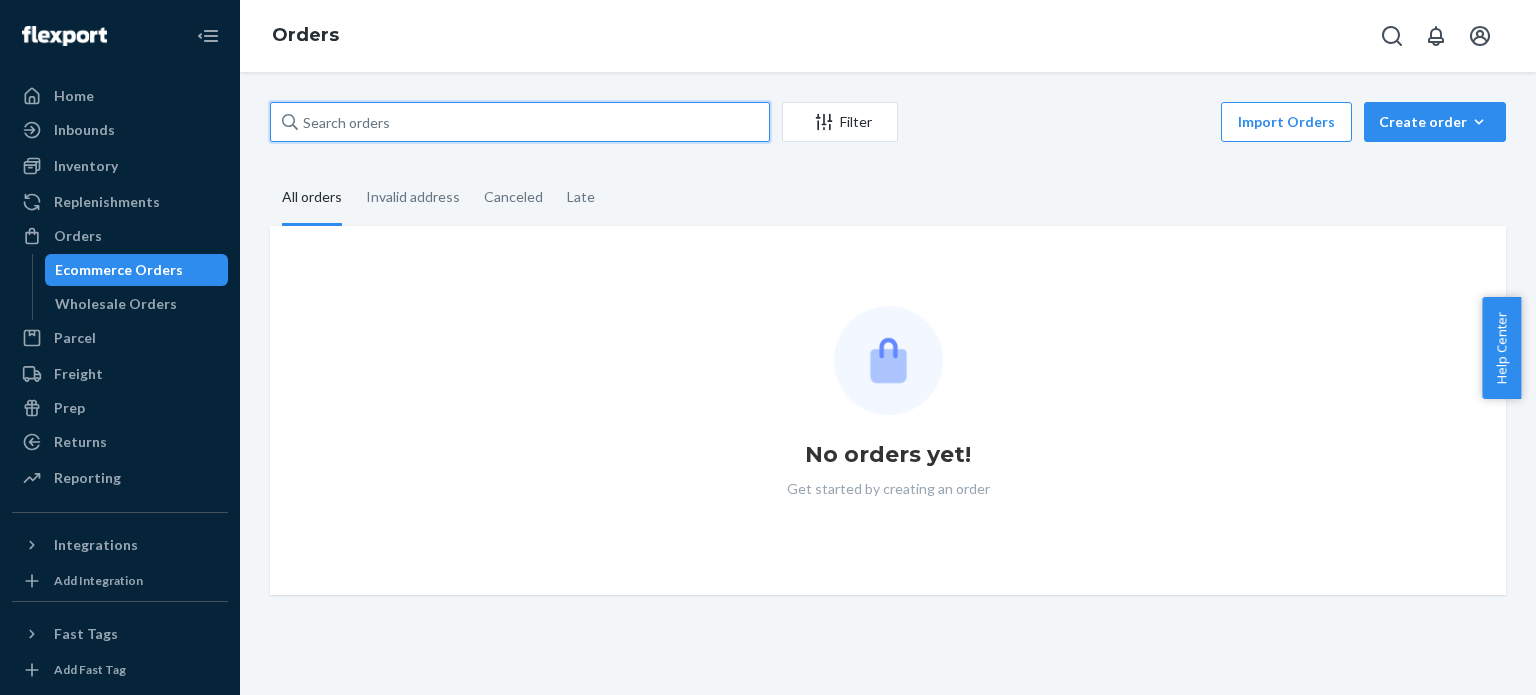 click at bounding box center [520, 122] 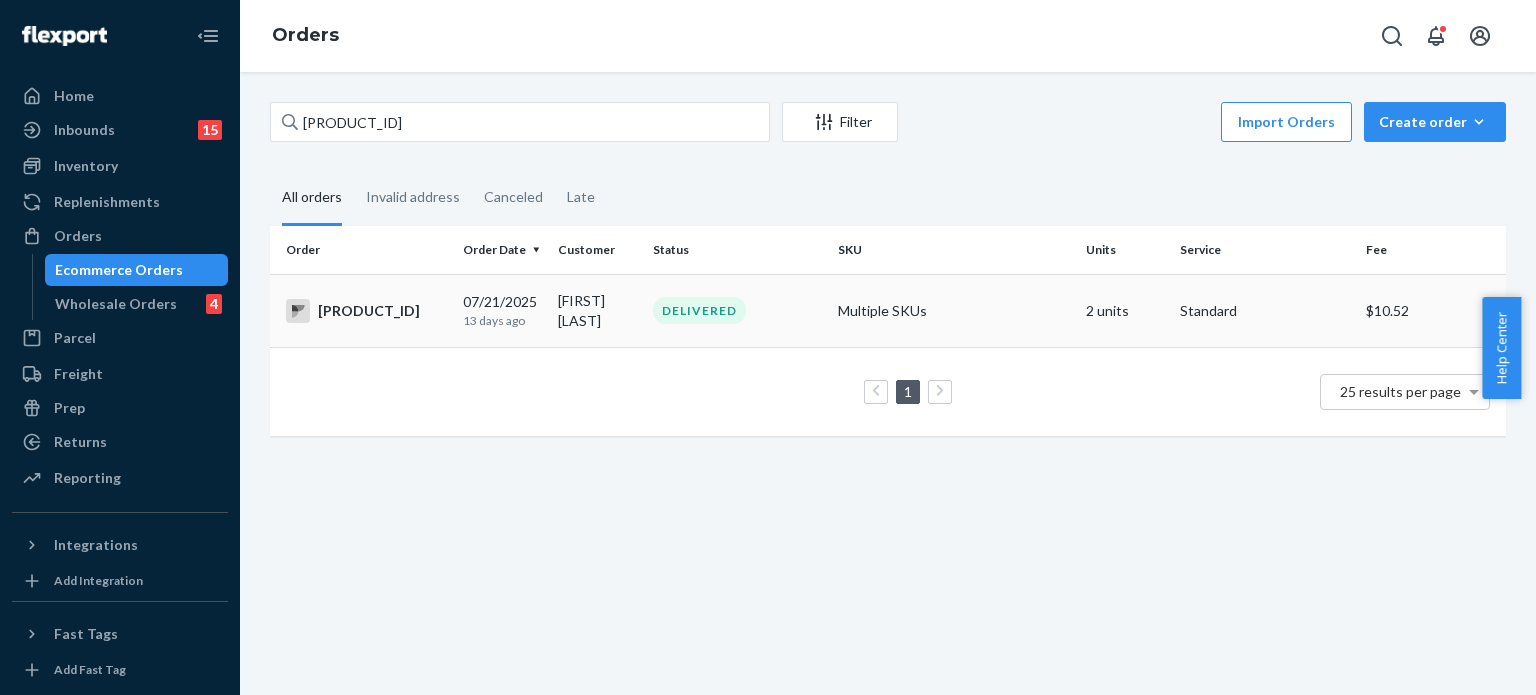 click on "DELIVERED" at bounding box center [737, 310] 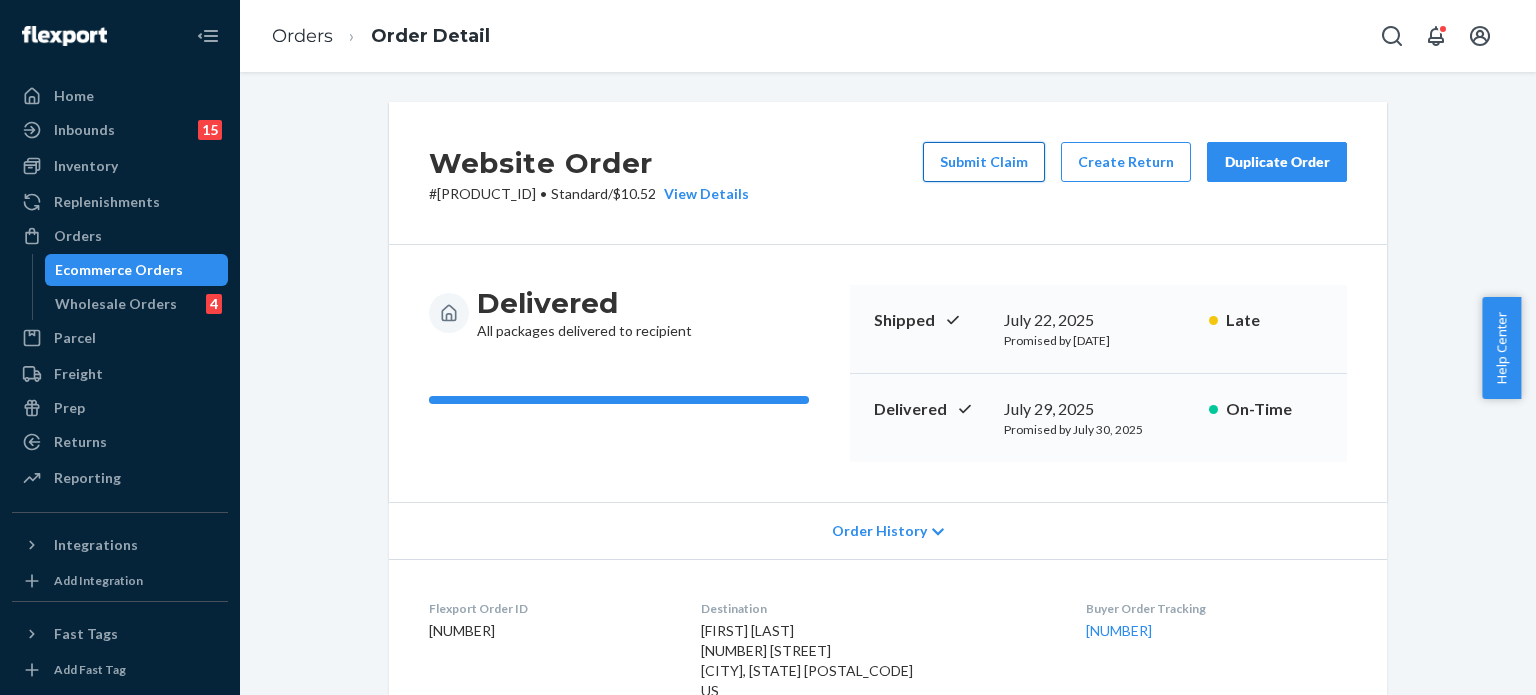 click on "Submit Claim" at bounding box center [984, 162] 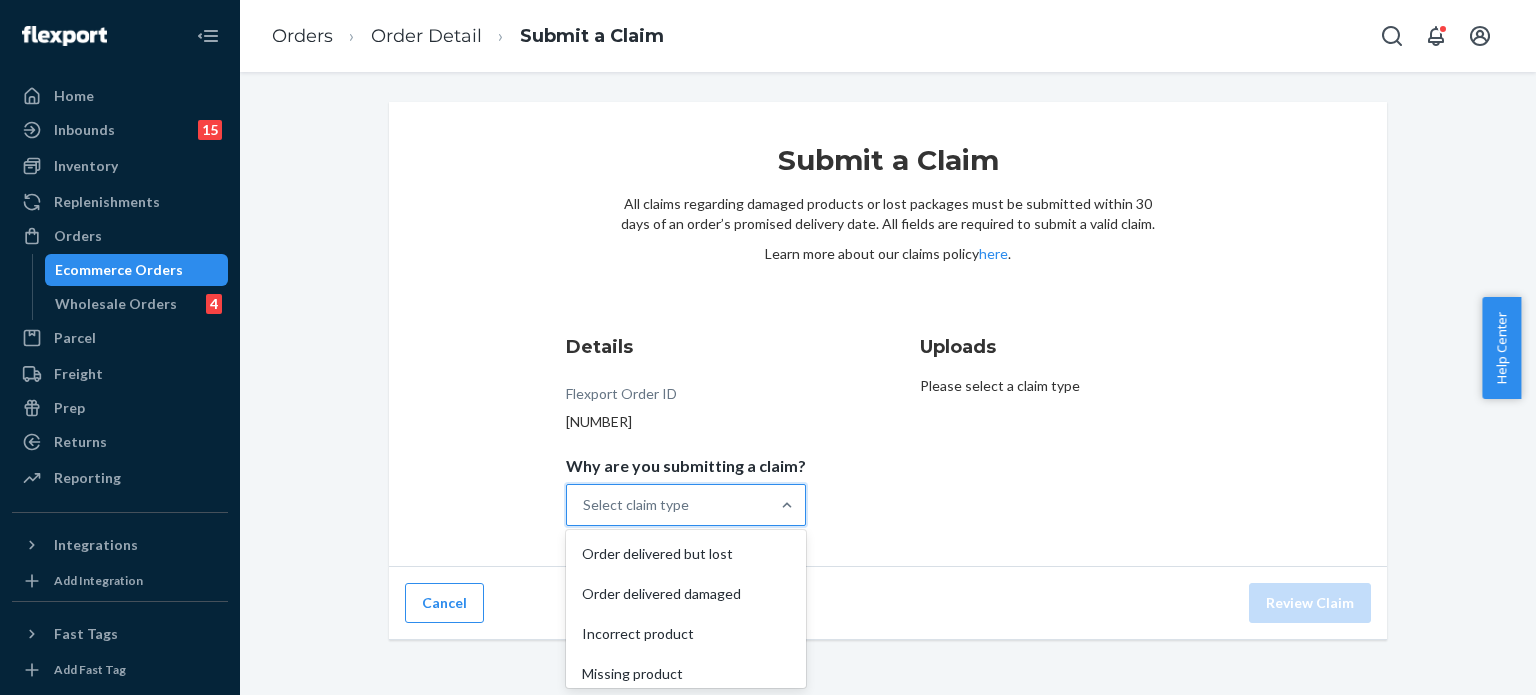 click on "Select claim type" at bounding box center [668, 505] 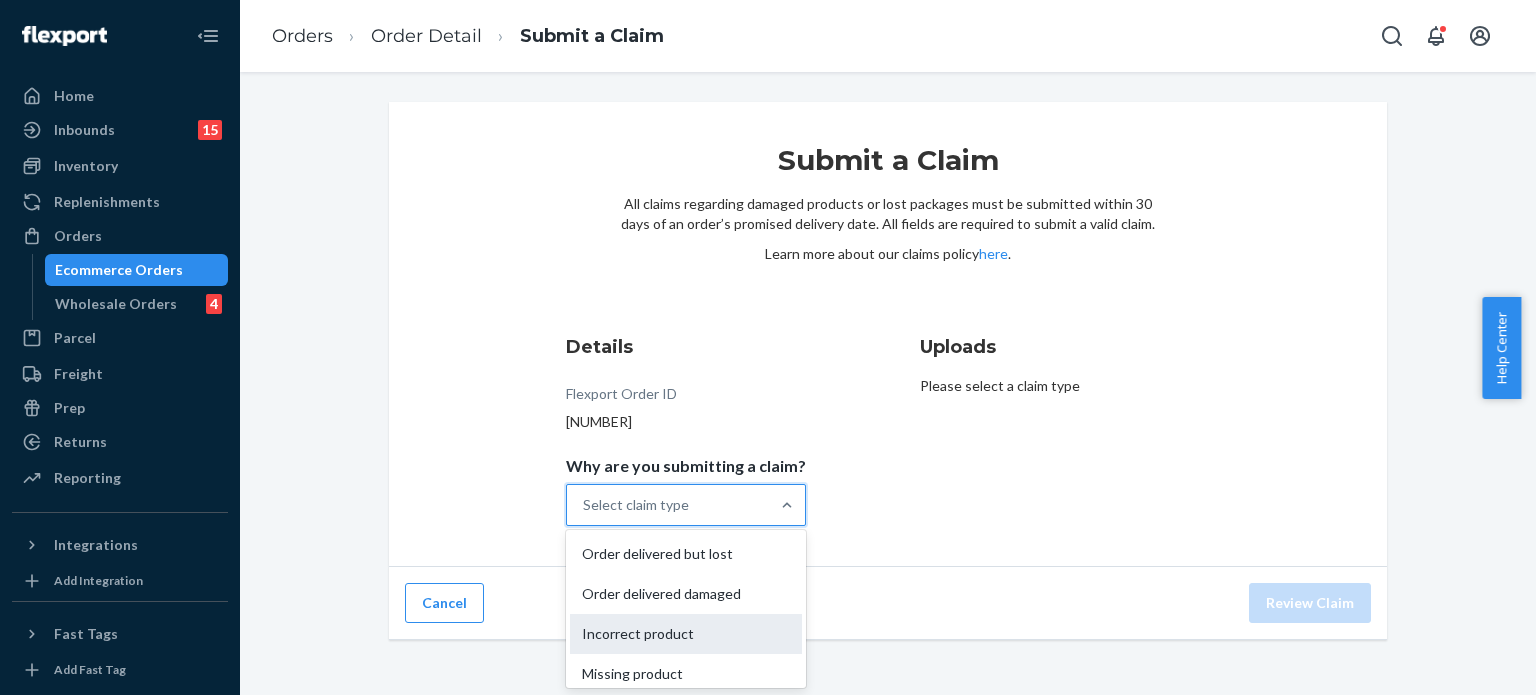 click on "Incorrect product" at bounding box center (686, 634) 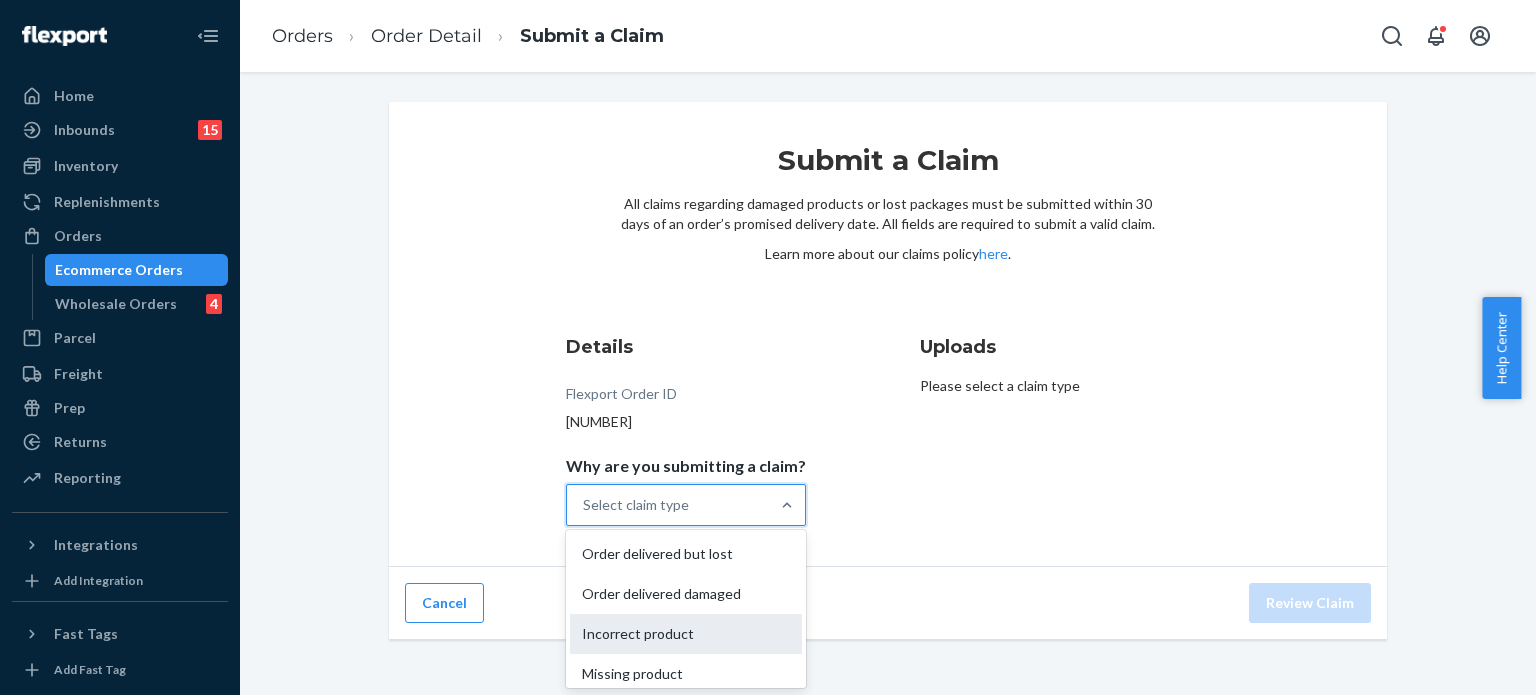 click on "Why are you submitting a claim?      option Incorrect product focused, 3 of 4. 4 results available. Use Up and Down to choose options, press Enter to select the currently focused option, press Escape to exit the menu, press Tab to select the option and exit the menu. Select claim type Order delivered but lost Order delivered damaged Incorrect product Missing product" at bounding box center [584, 505] 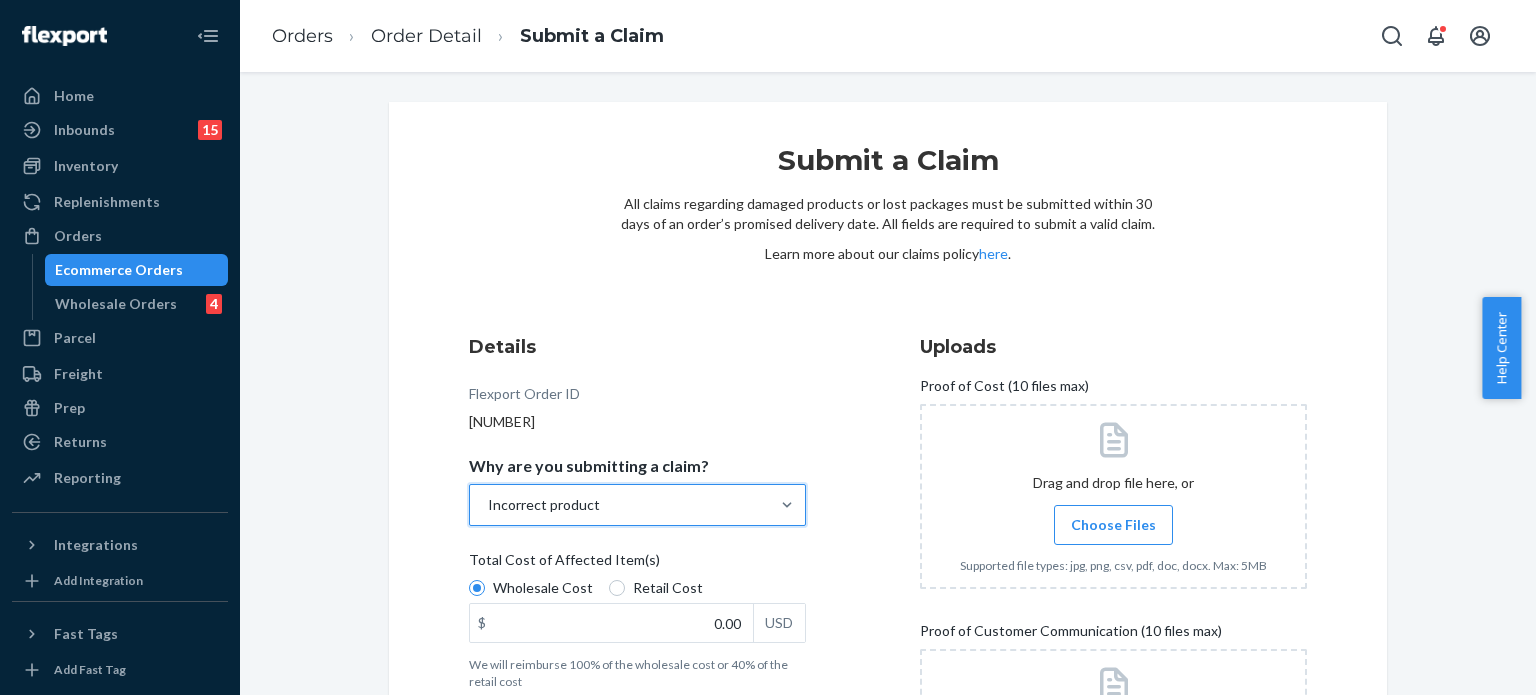 click on "Choose Files" at bounding box center [1113, 525] 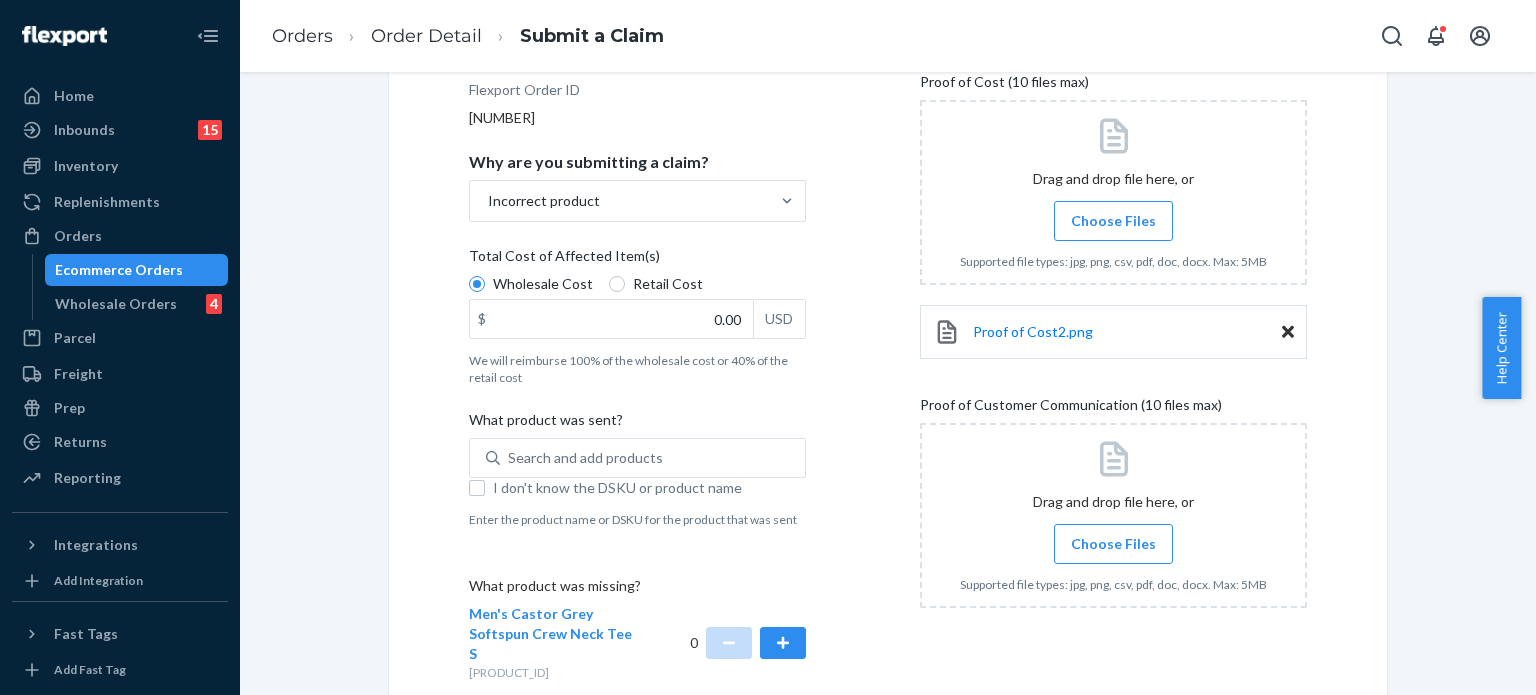 scroll, scrollTop: 310, scrollLeft: 0, axis: vertical 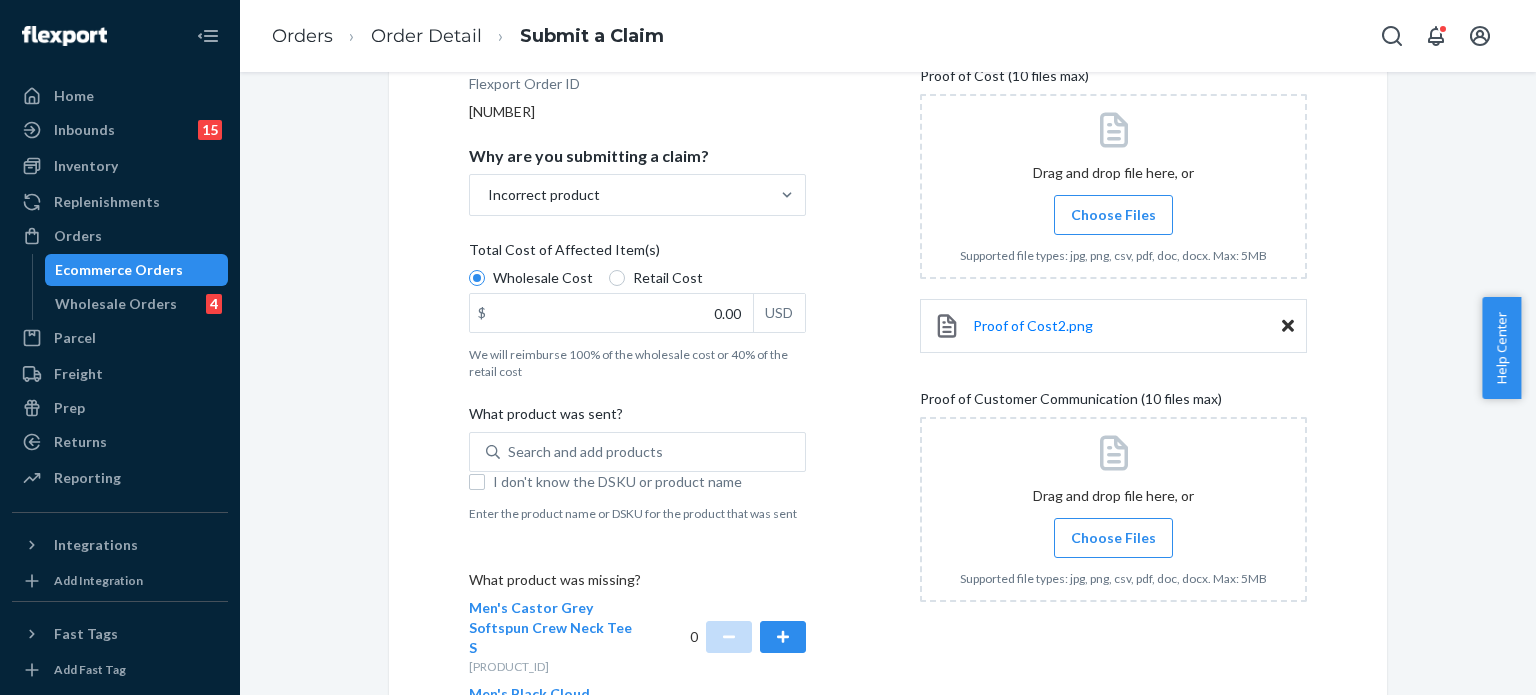click on "Choose Files" at bounding box center (1113, 215) 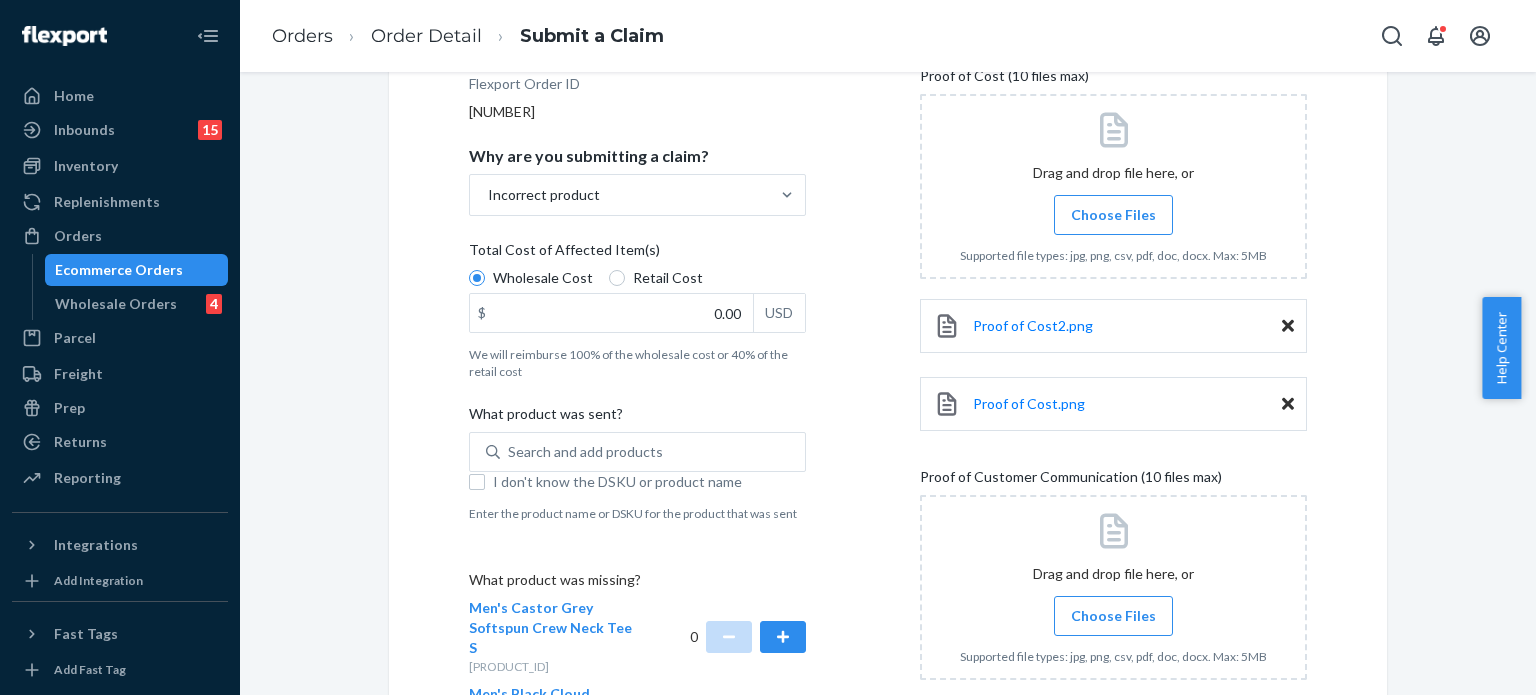 click on "Choose Files" at bounding box center [1113, 616] 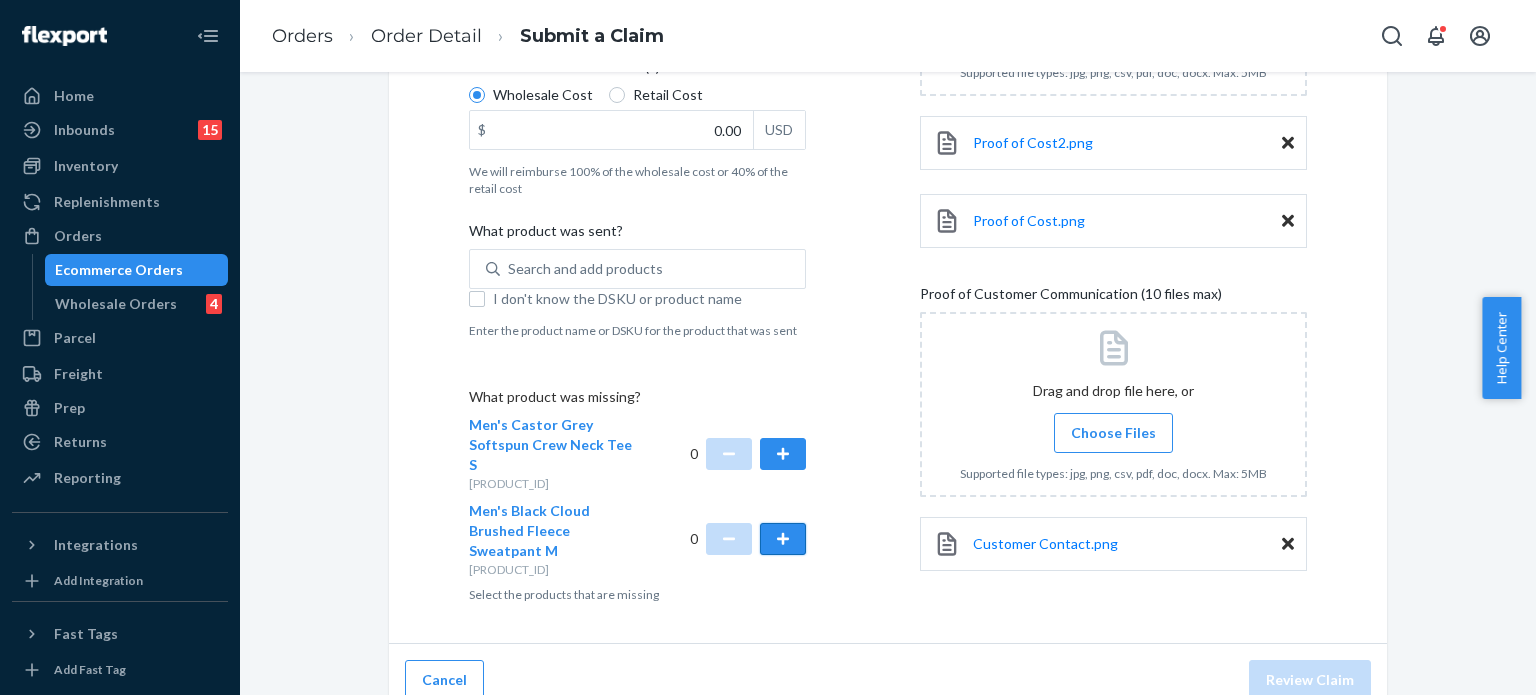 scroll, scrollTop: 494, scrollLeft: 0, axis: vertical 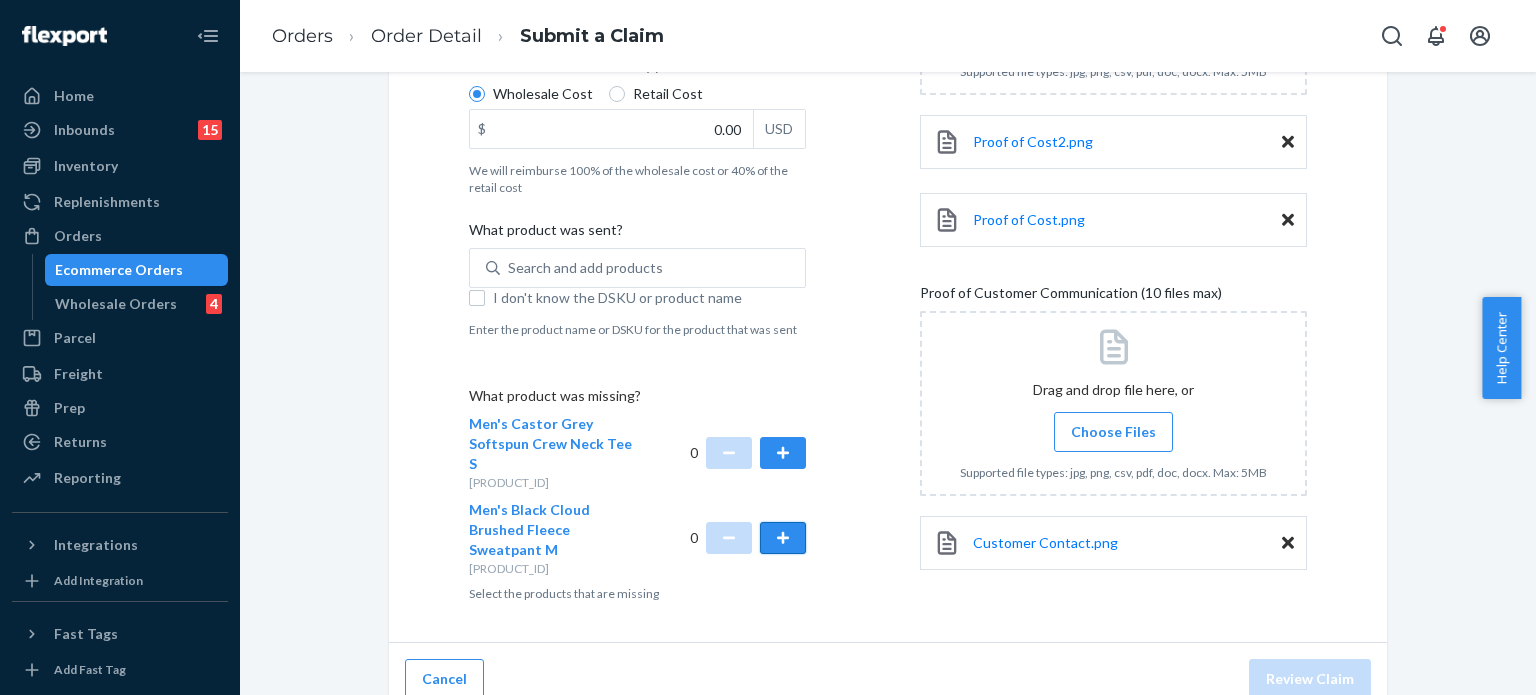 click at bounding box center [783, 538] 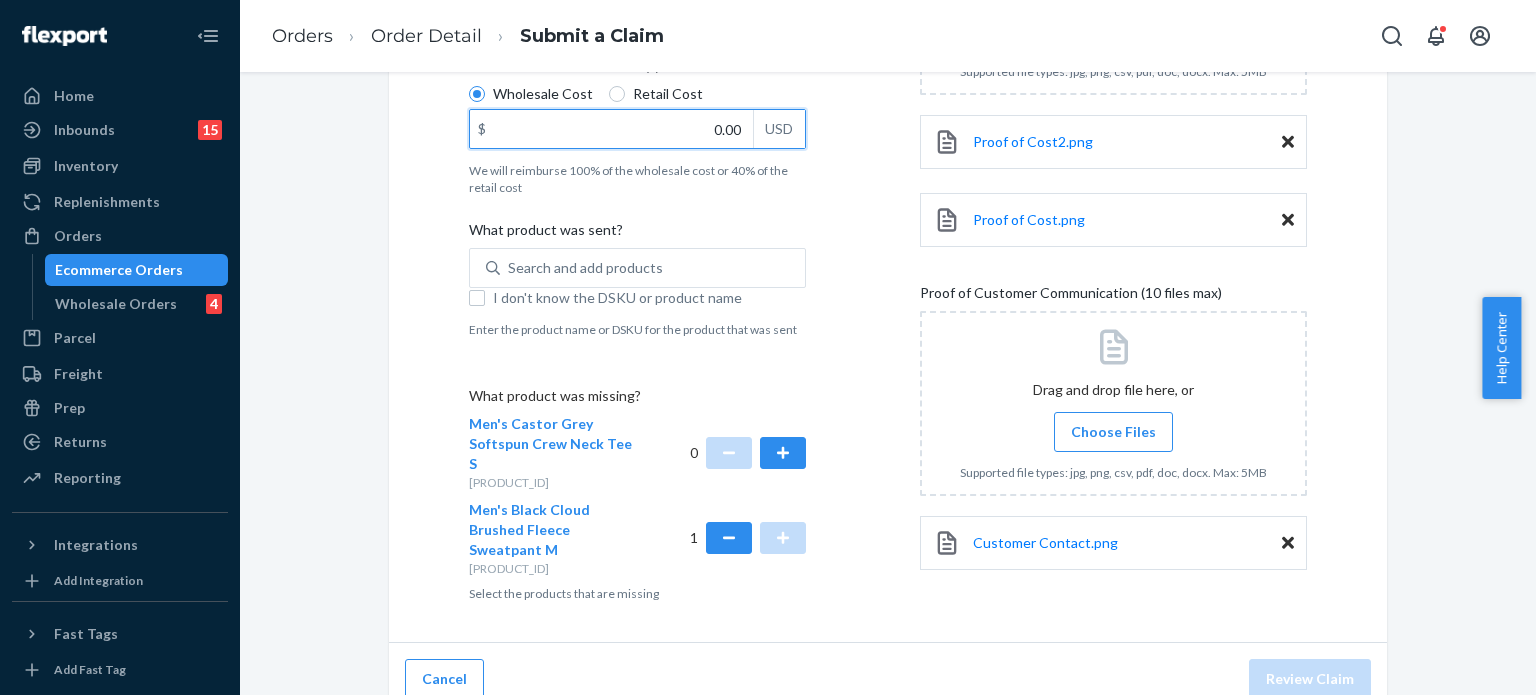 click on "0.00" at bounding box center [611, 129] 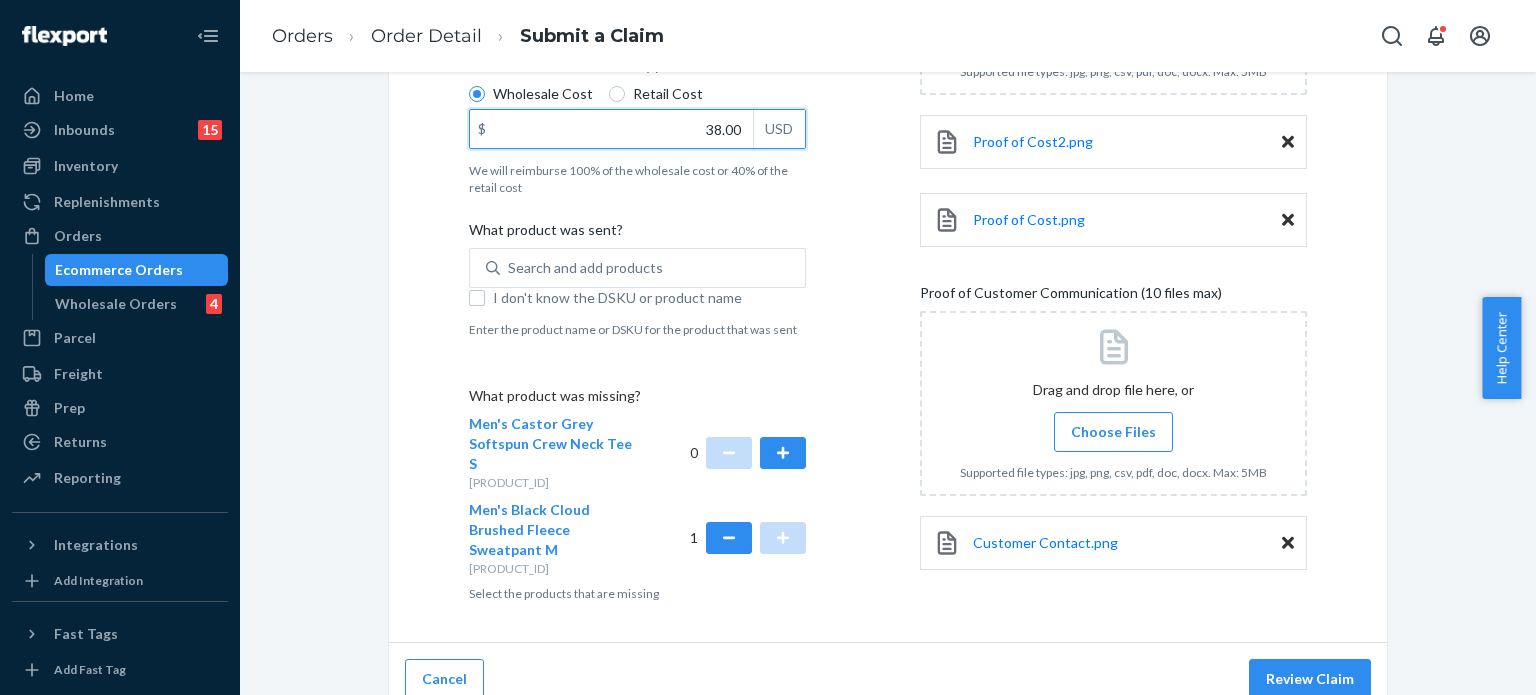 type on "38.00" 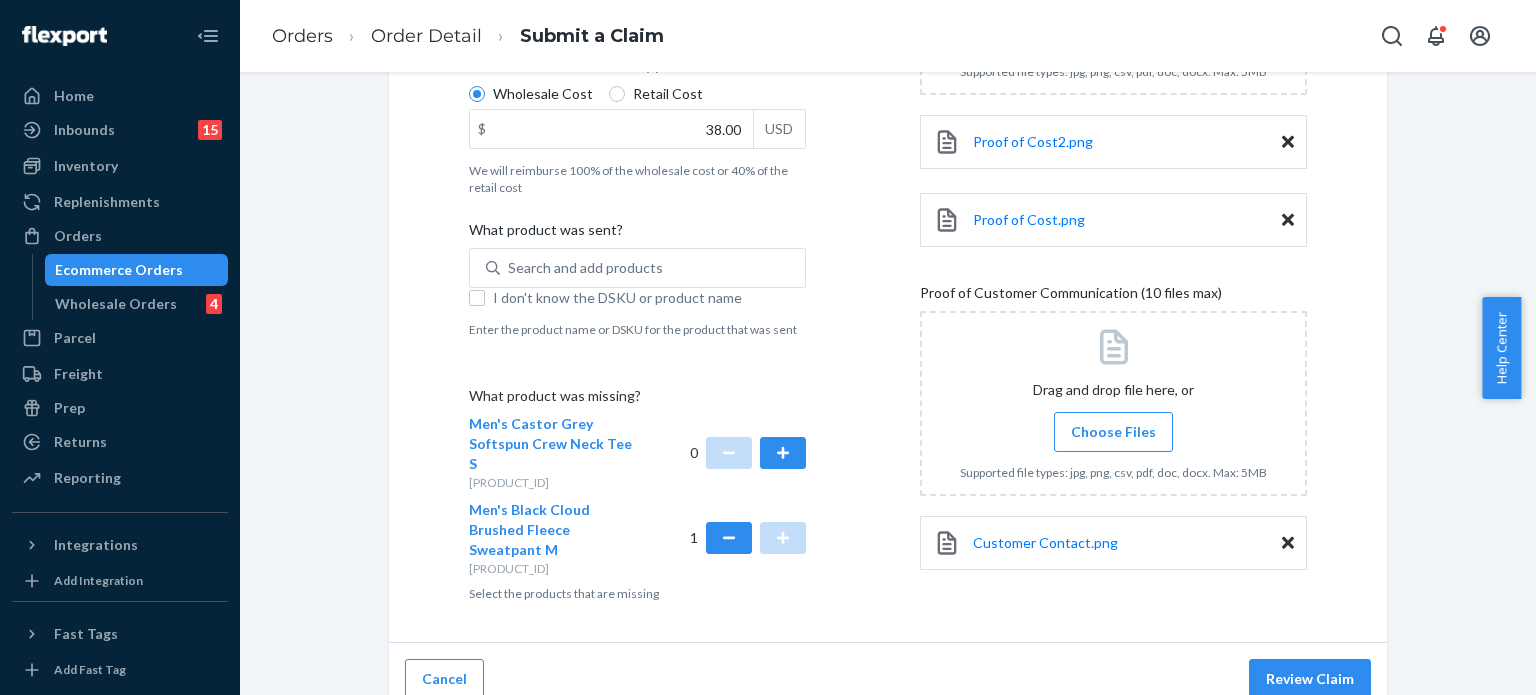 click on "Retail Cost" at bounding box center [668, 94] 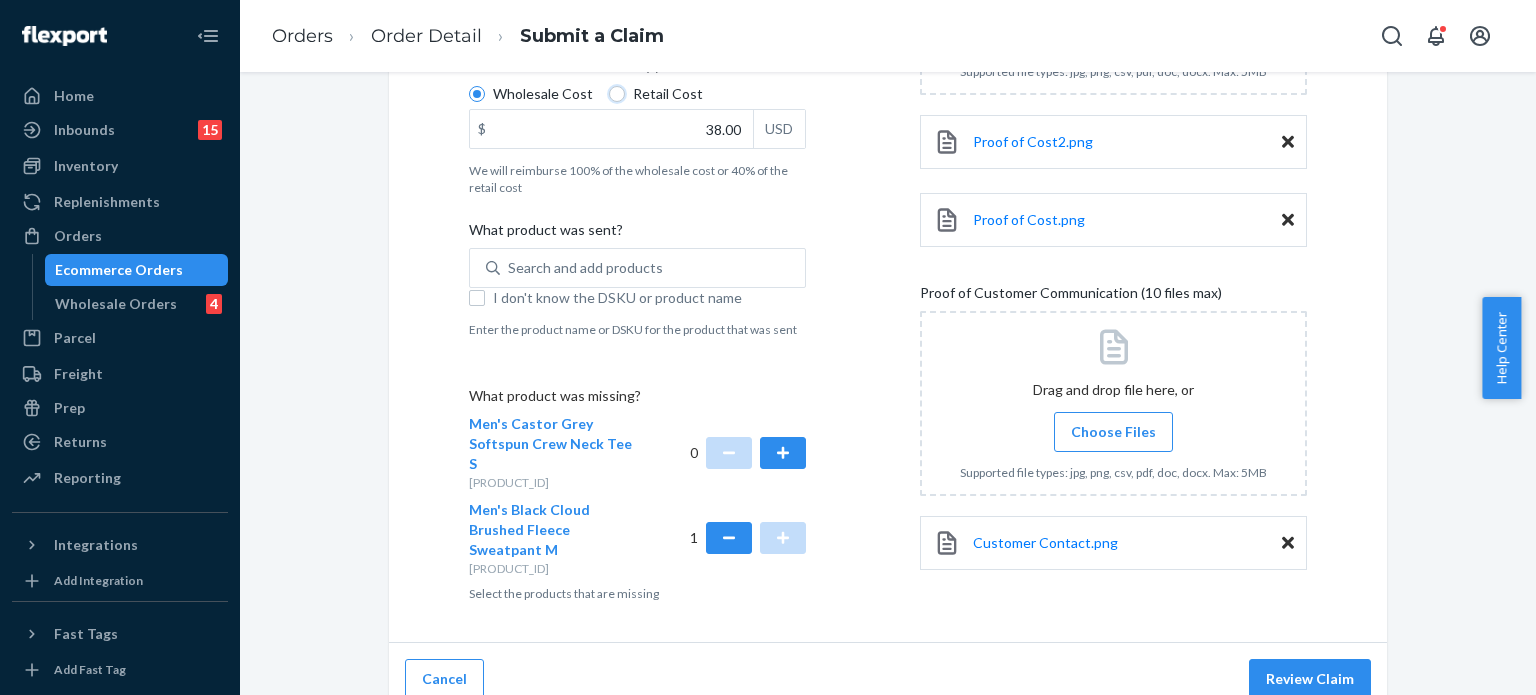 click on "Retail Cost" at bounding box center (617, 94) 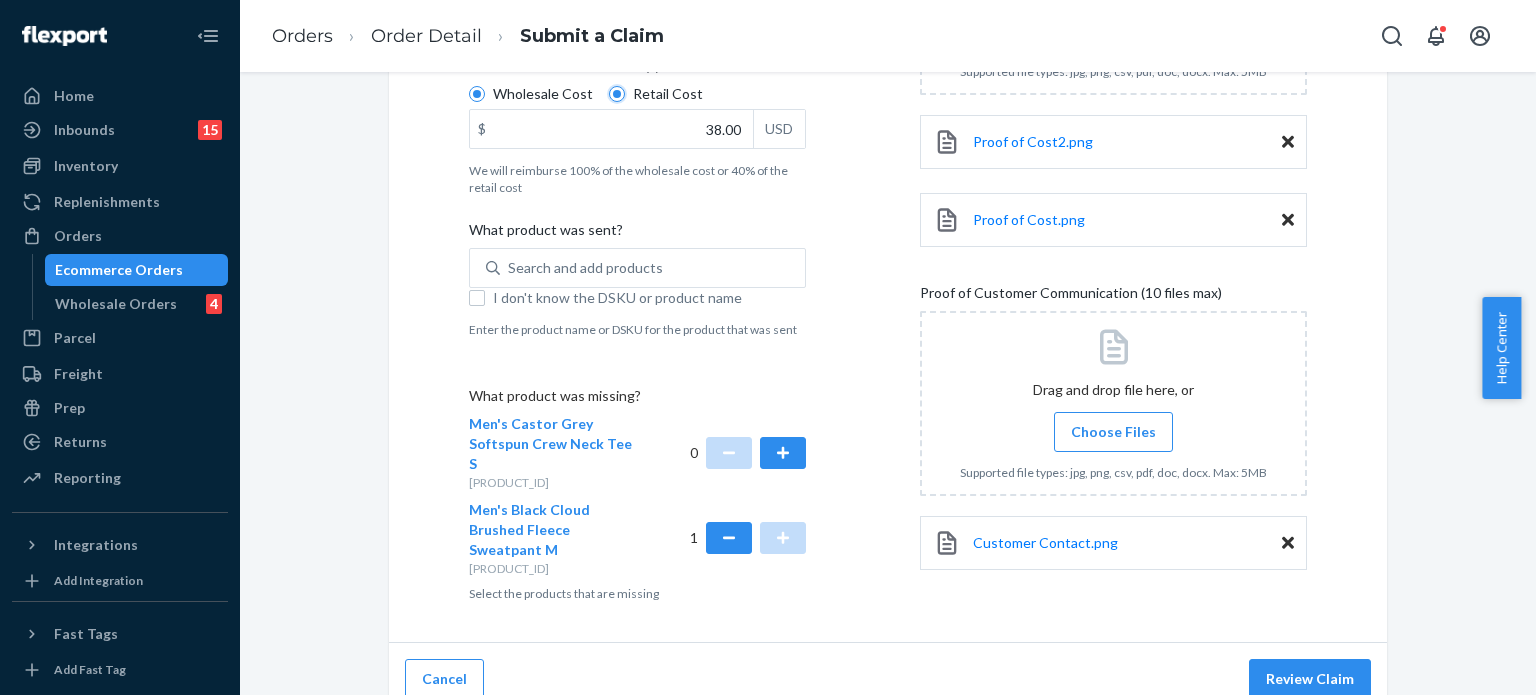 radio on "true" 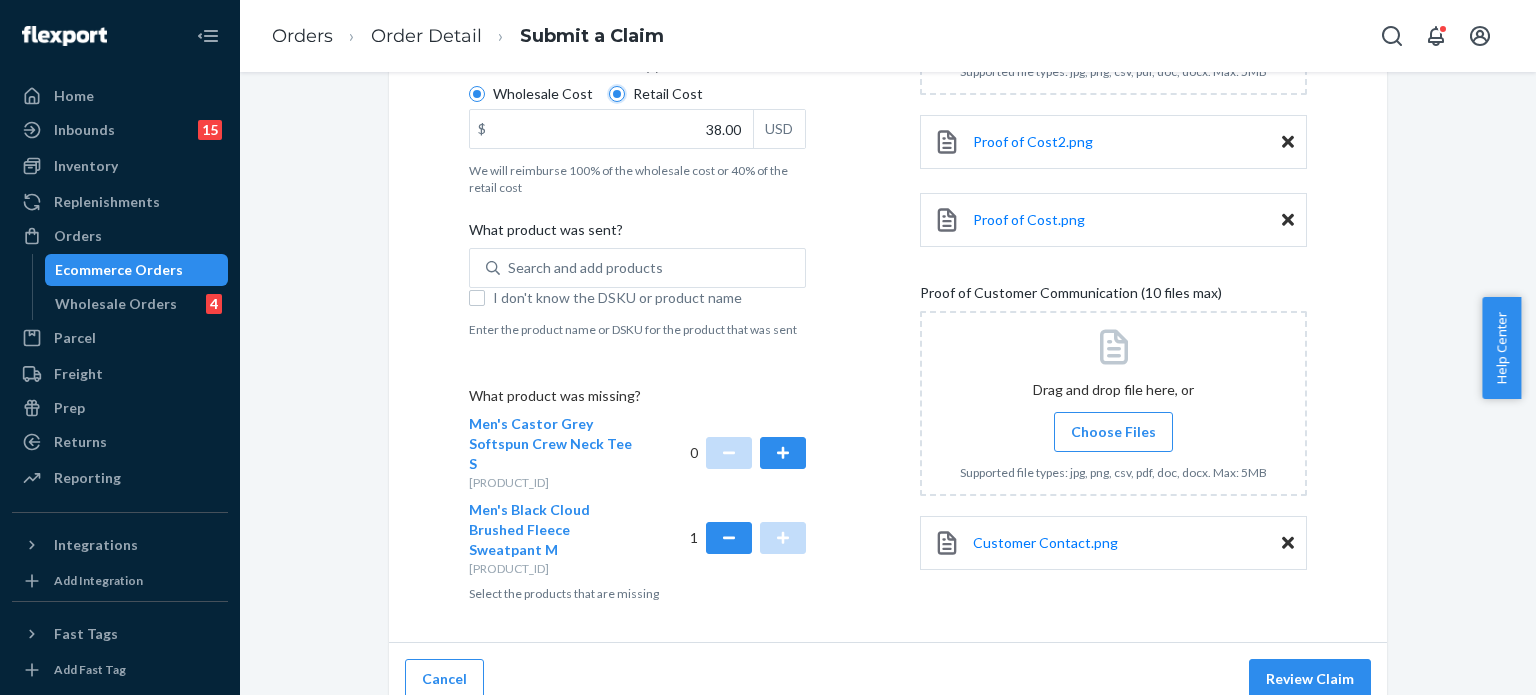 radio on "false" 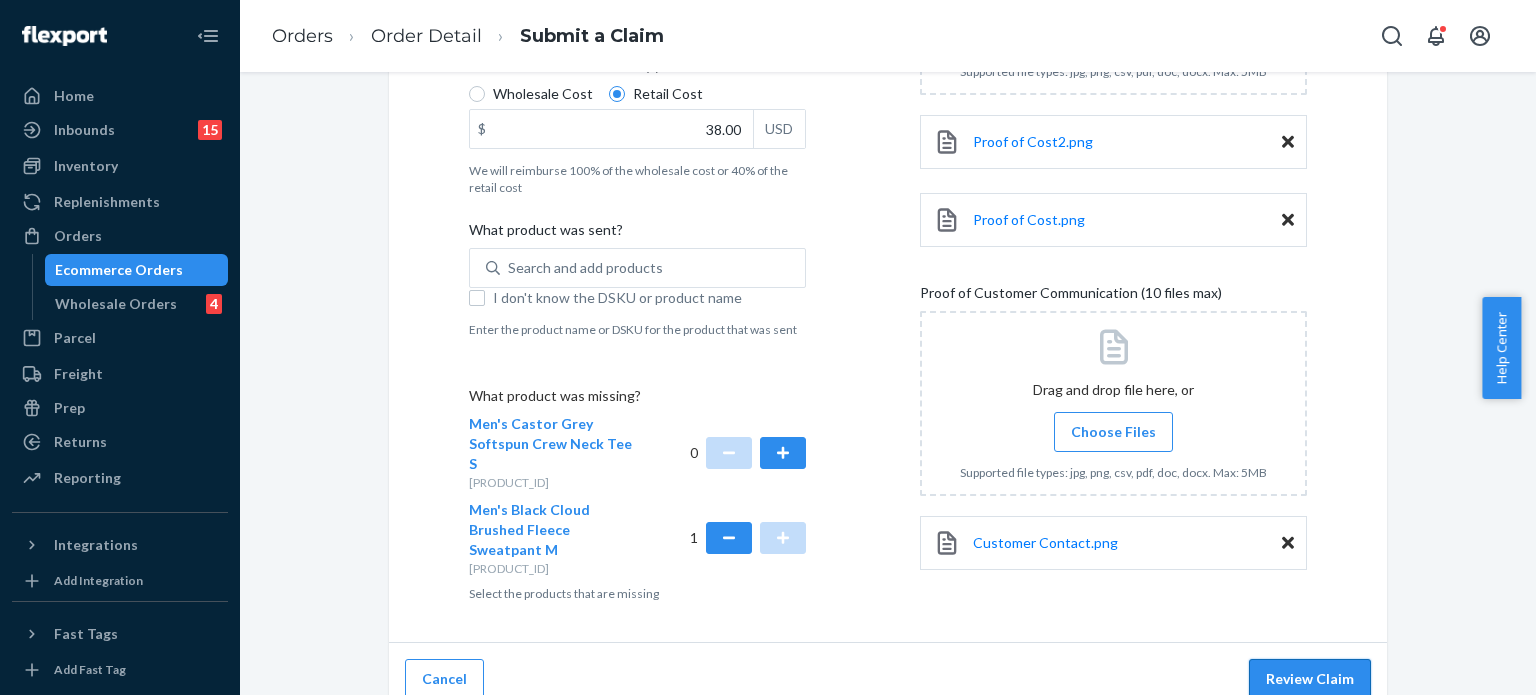 click on "Review Claim" at bounding box center (1310, 679) 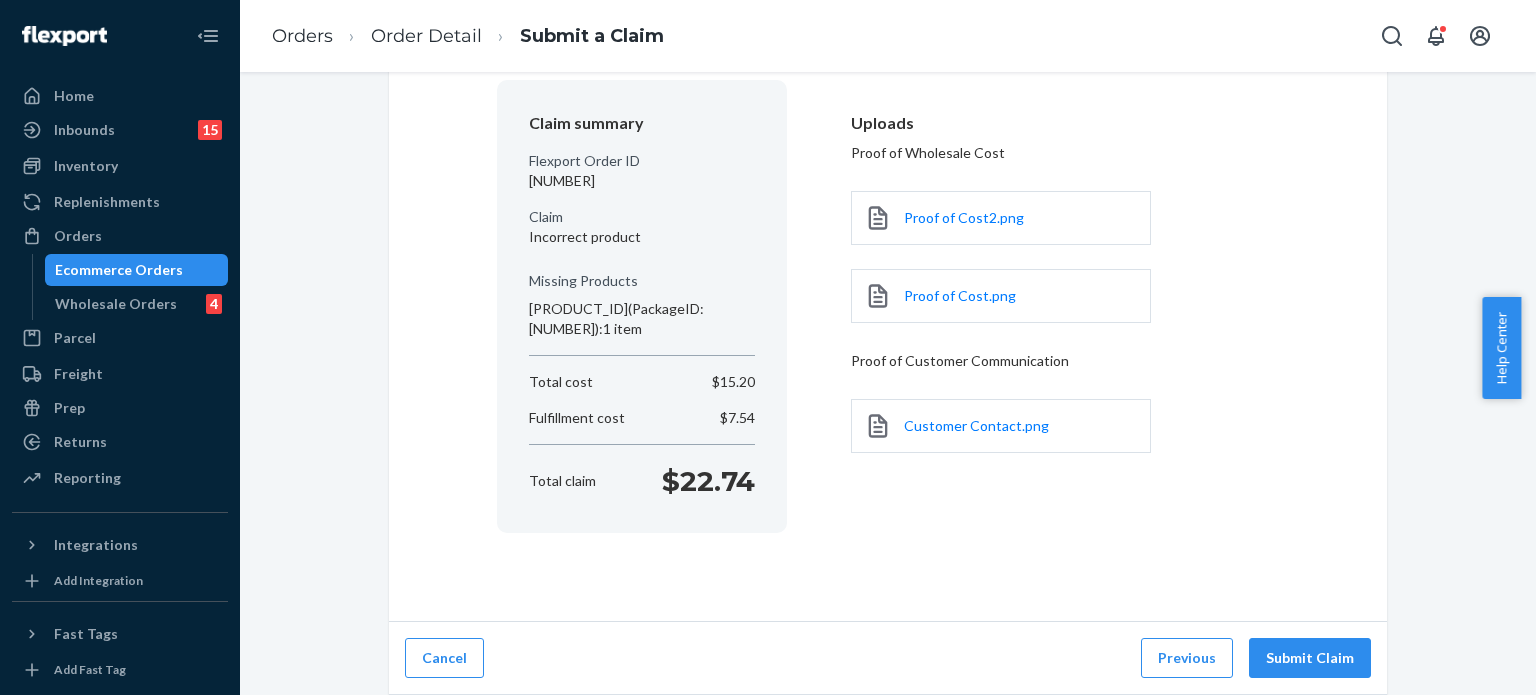 scroll, scrollTop: 153, scrollLeft: 0, axis: vertical 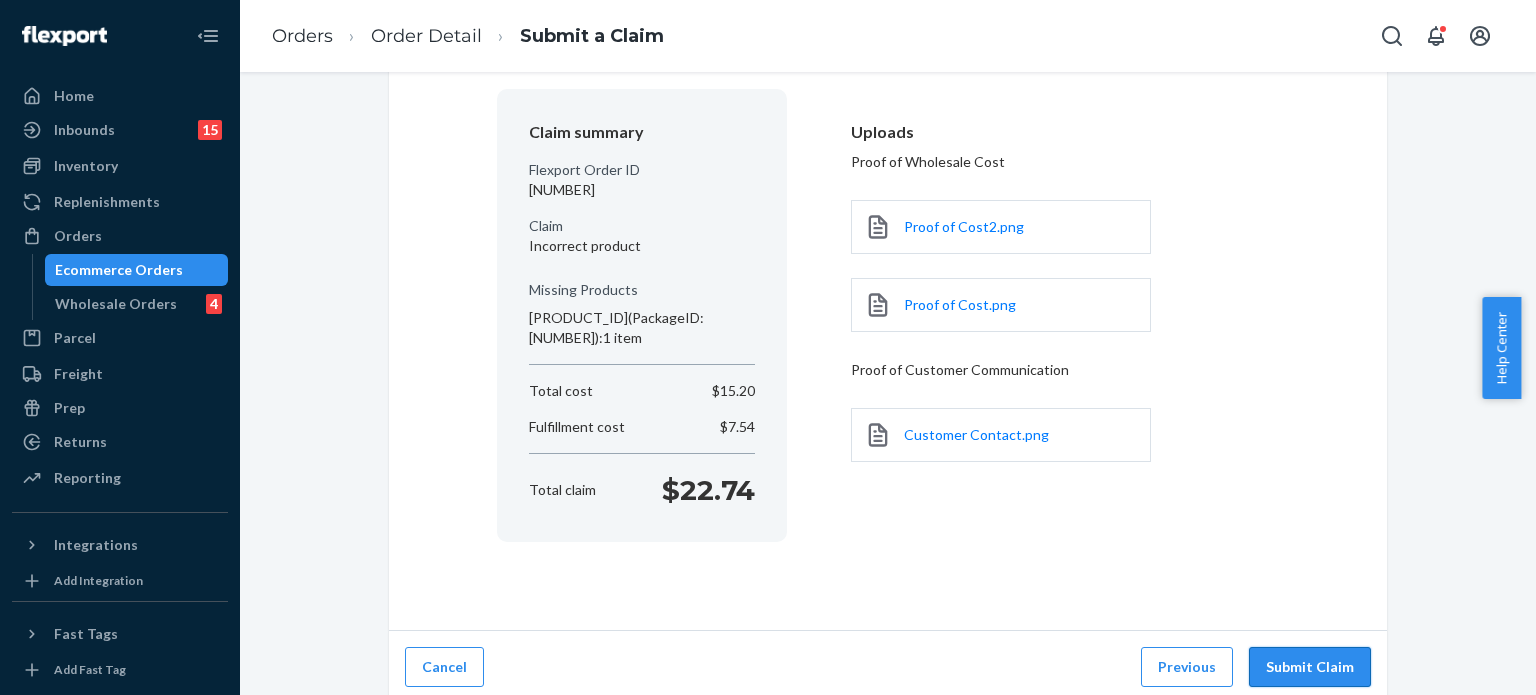 click on "Submit Claim" at bounding box center [1310, 667] 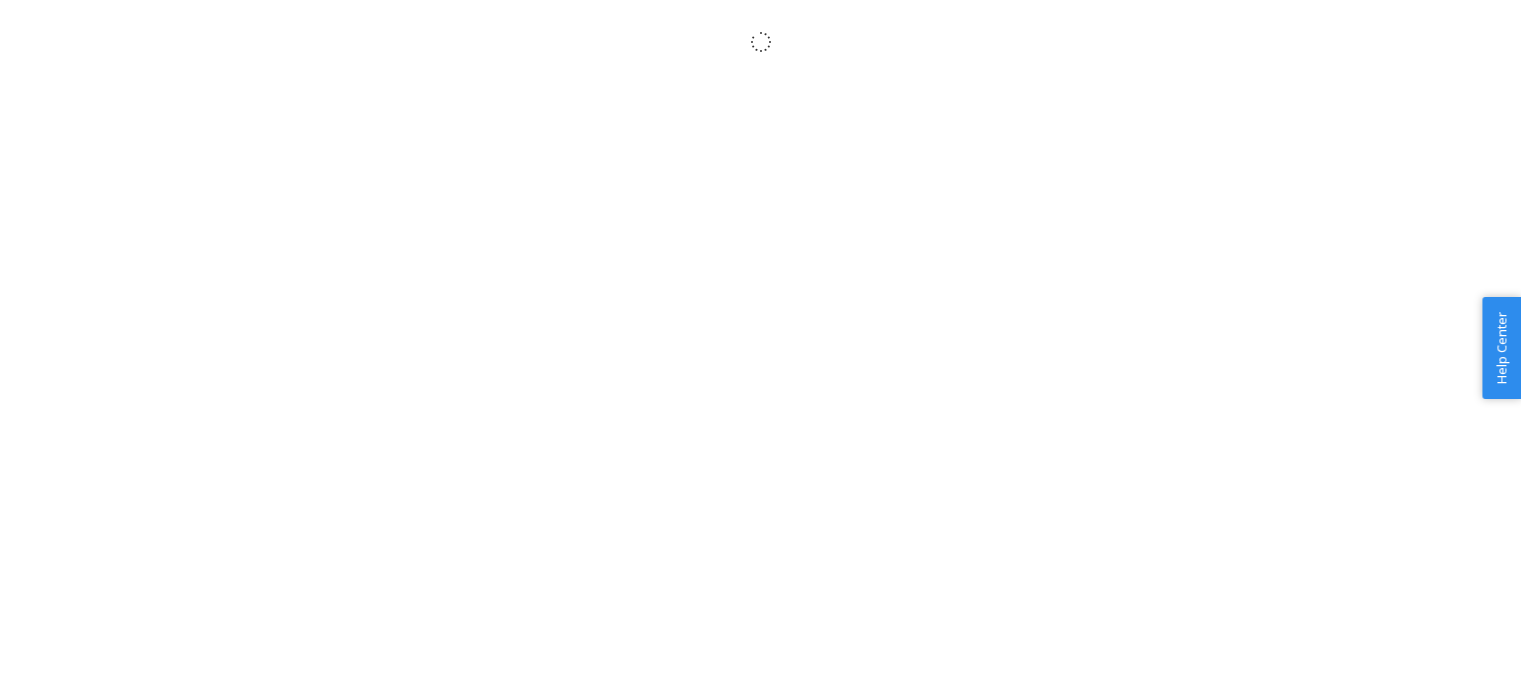 scroll, scrollTop: 0, scrollLeft: 0, axis: both 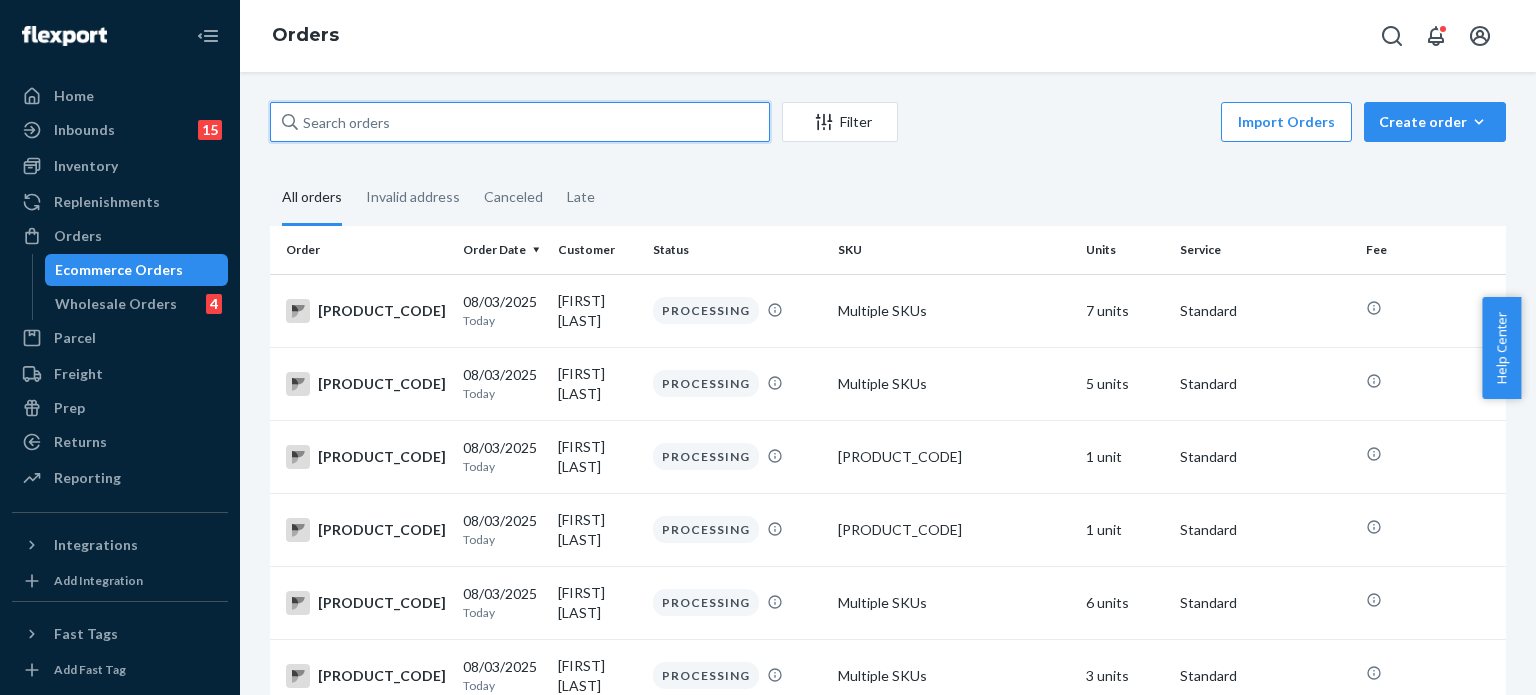 click at bounding box center [520, 122] 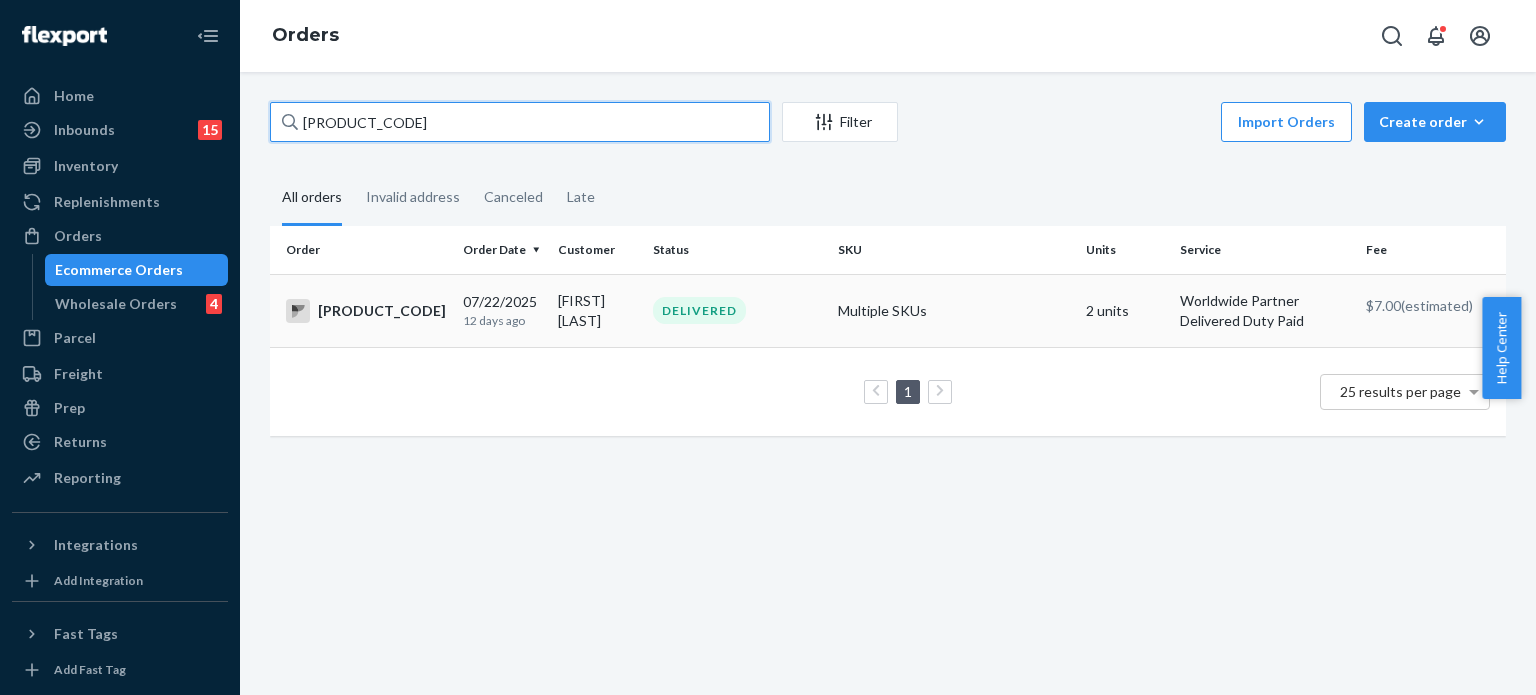 type on "[PRODUCT_CODE]" 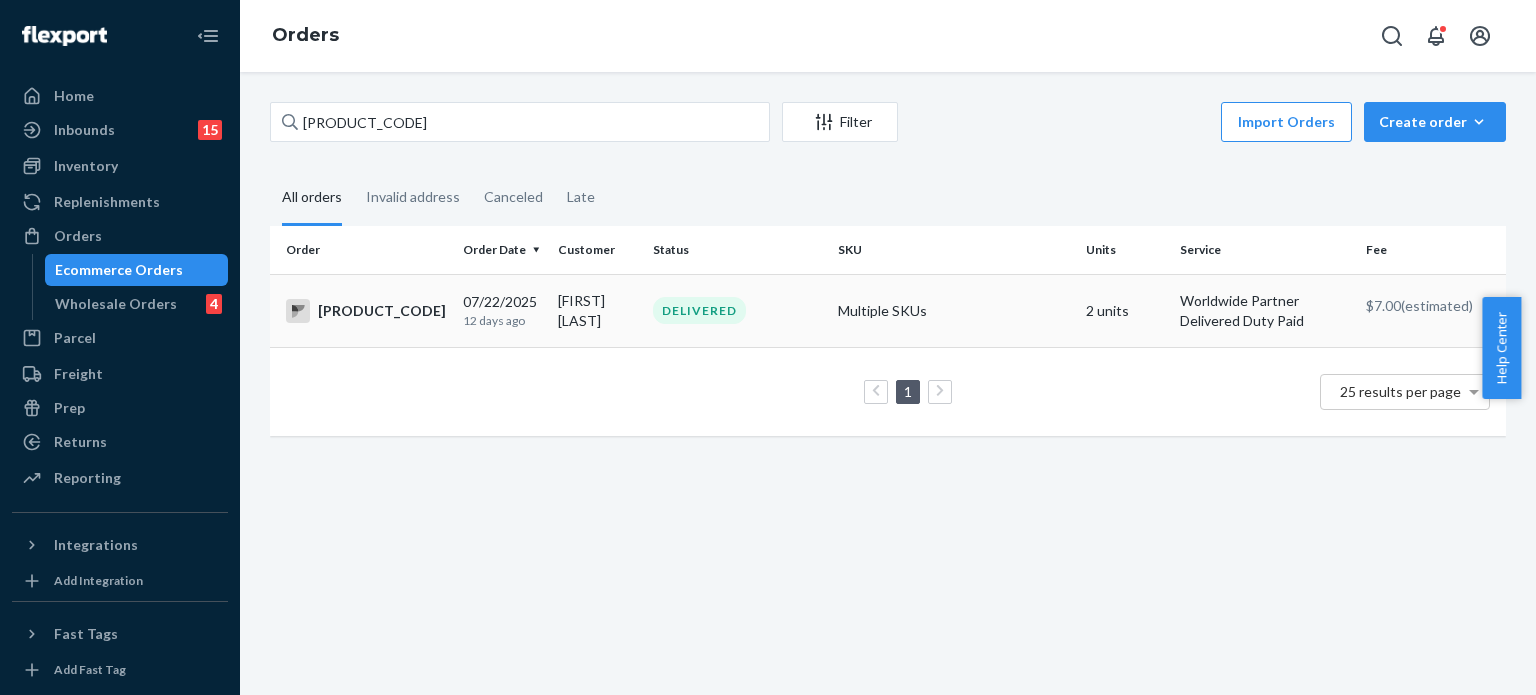 click on "DELIVERED" at bounding box center (737, 310) 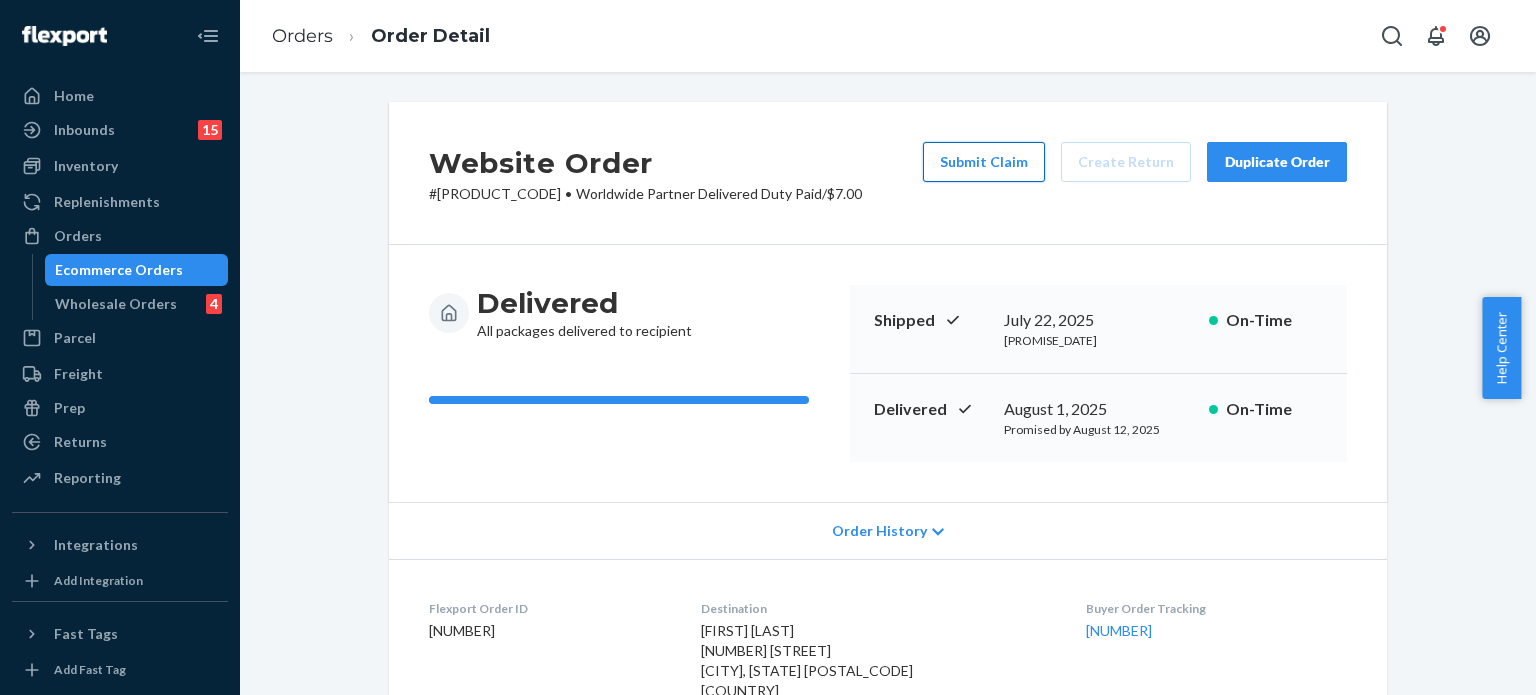 click on "Submit Claim" at bounding box center [984, 162] 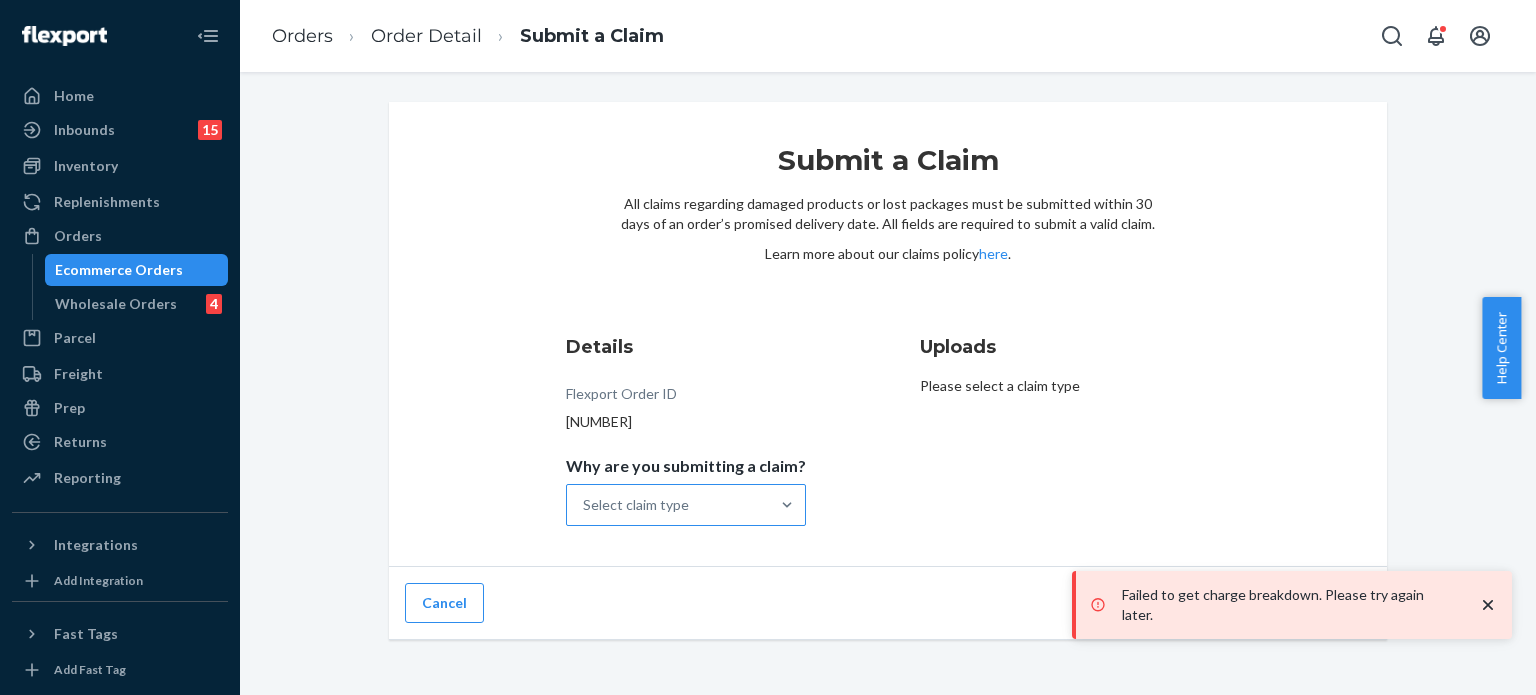 click on "Select claim type" at bounding box center (668, 505) 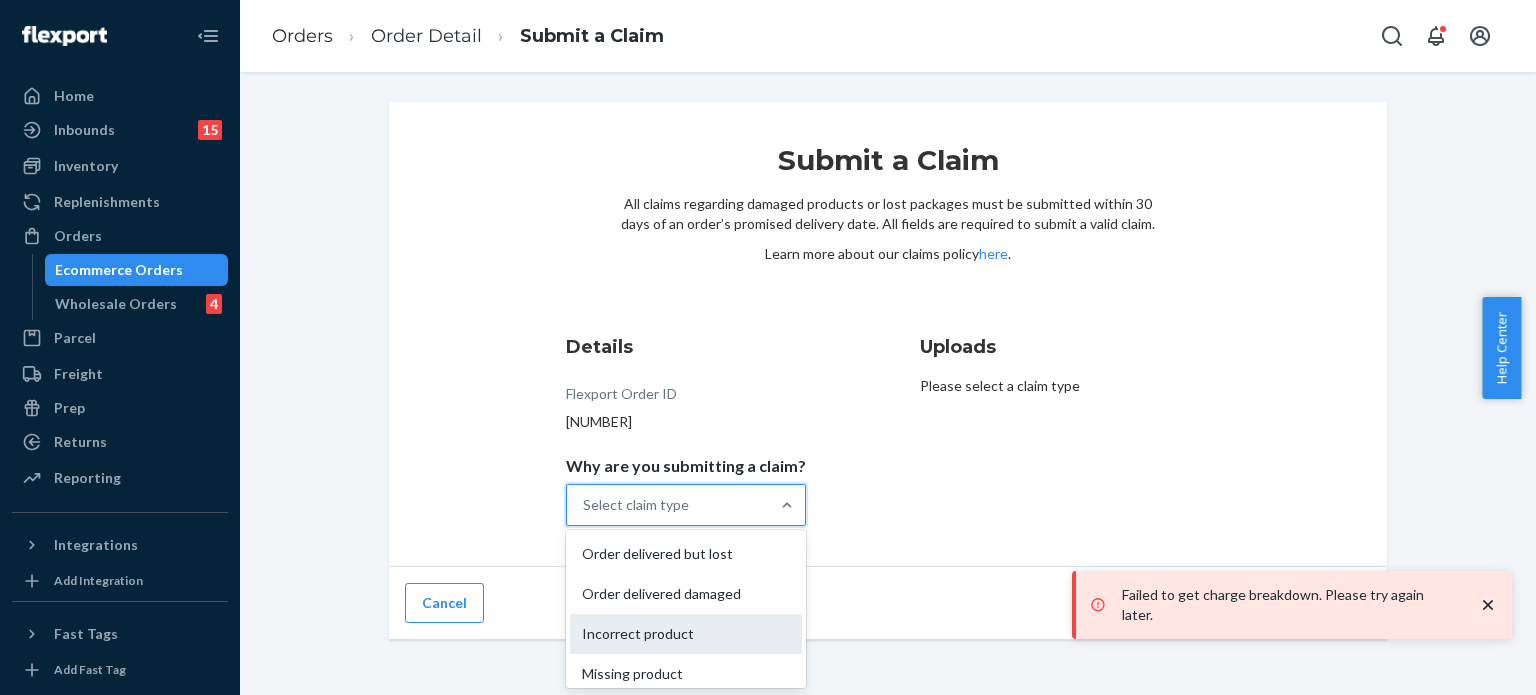 click on "Incorrect product" at bounding box center [686, 634] 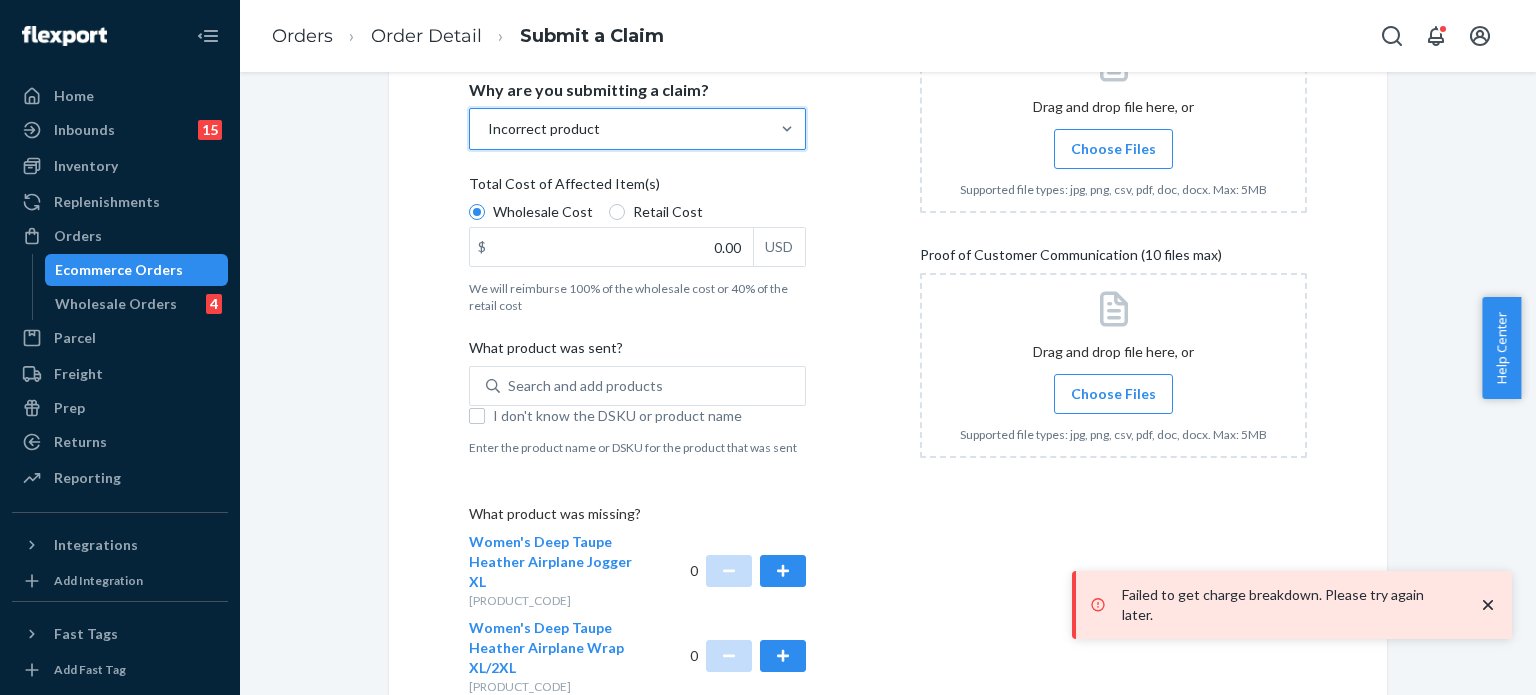 scroll, scrollTop: 513, scrollLeft: 0, axis: vertical 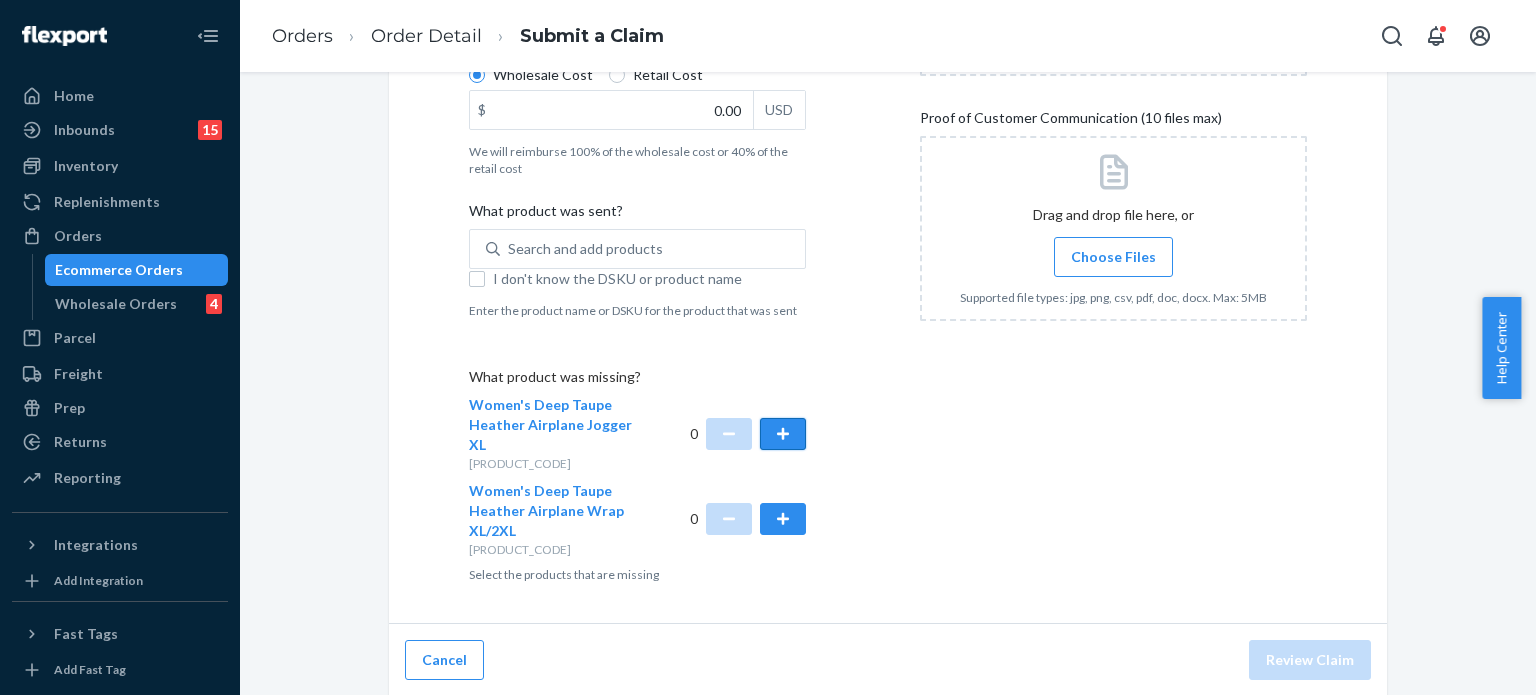 click at bounding box center [783, 434] 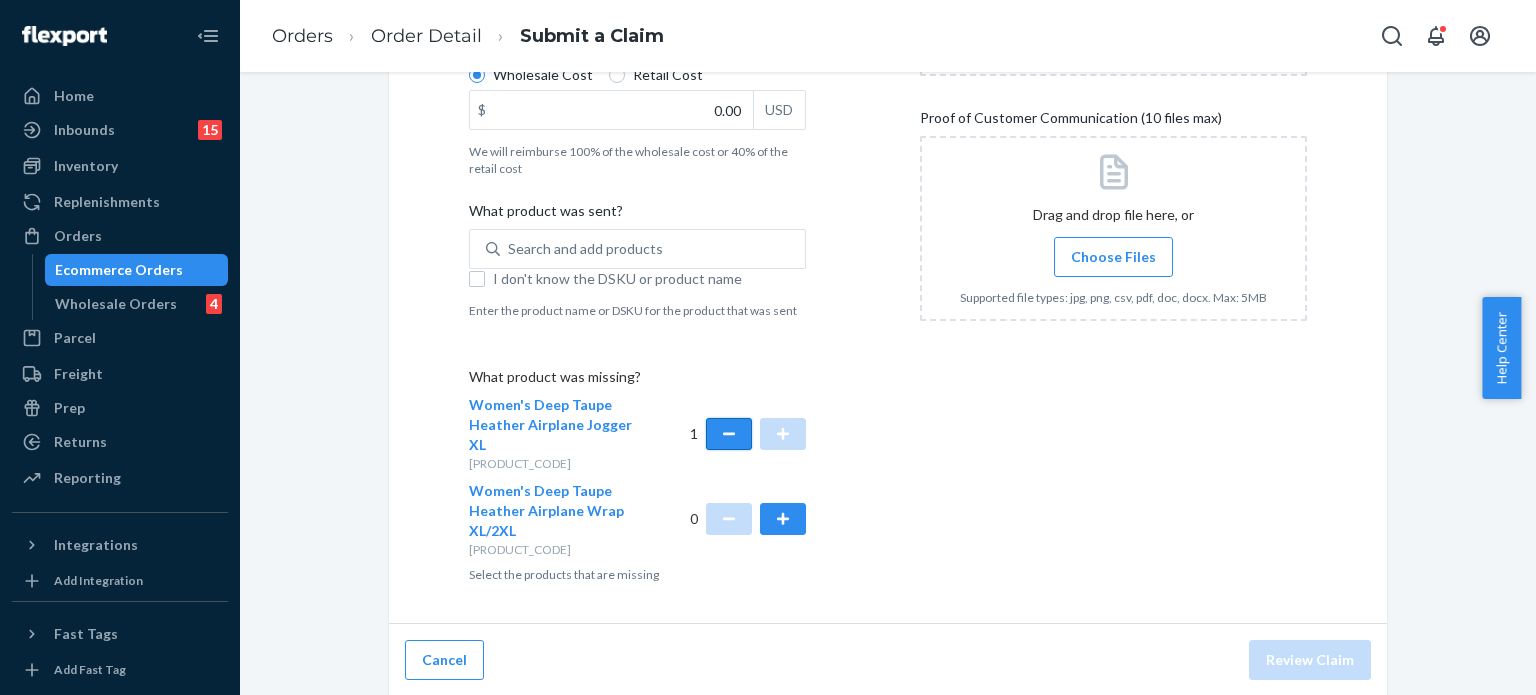 click at bounding box center (729, 434) 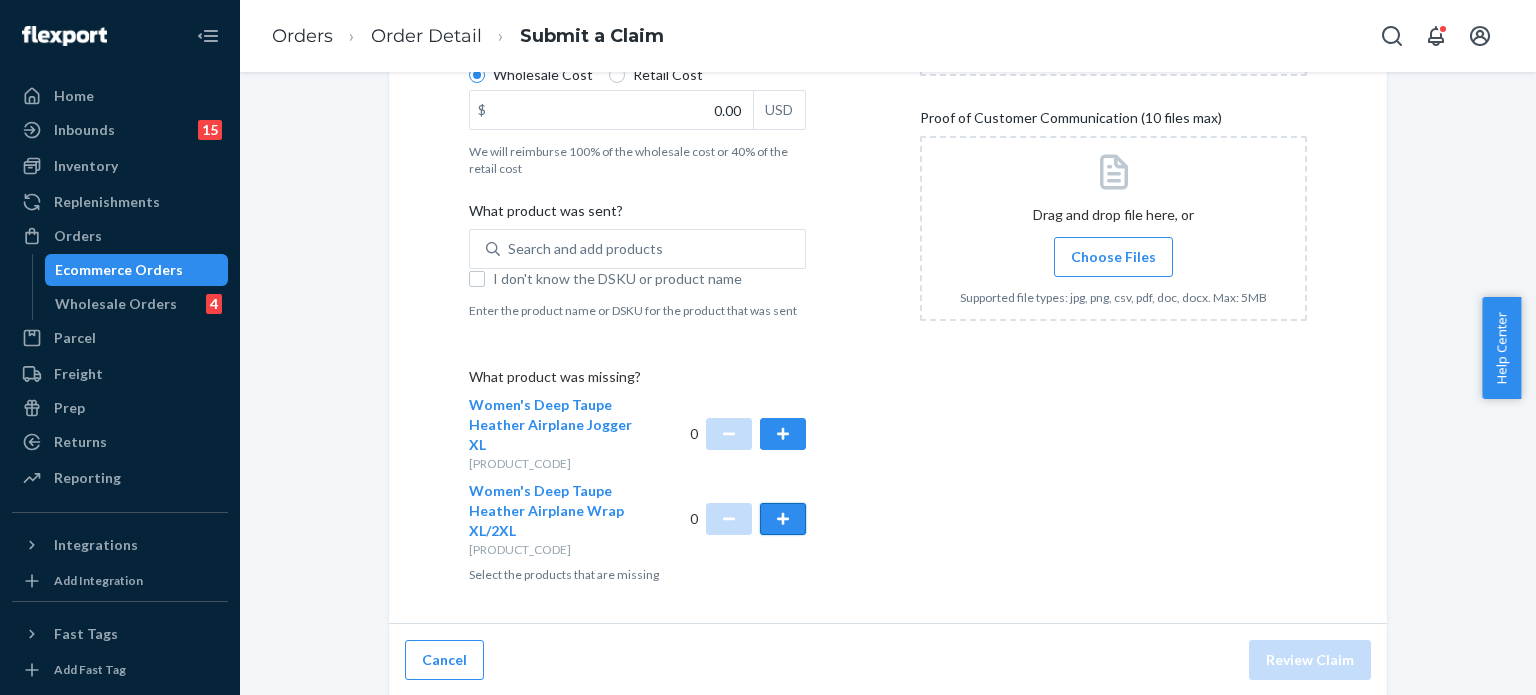 click at bounding box center (783, 519) 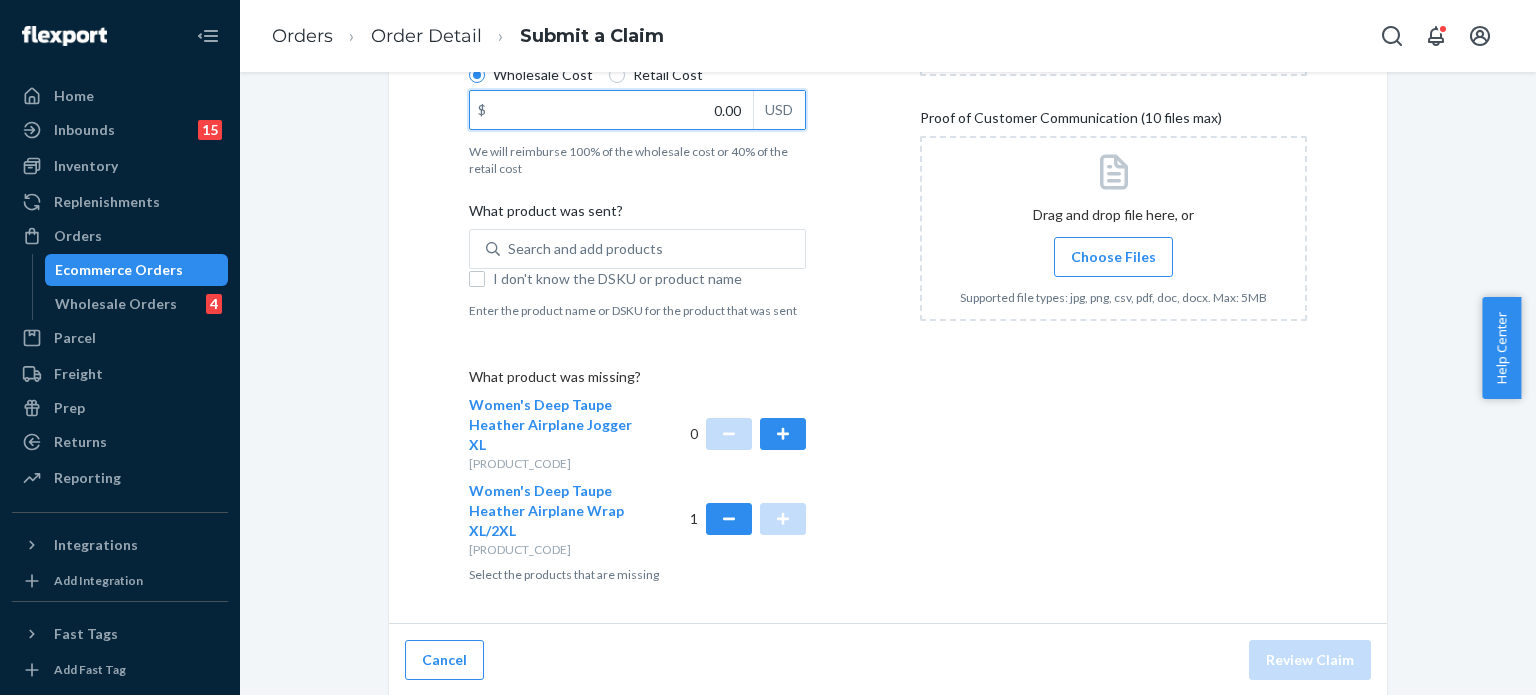 click on "0.00" at bounding box center (611, 110) 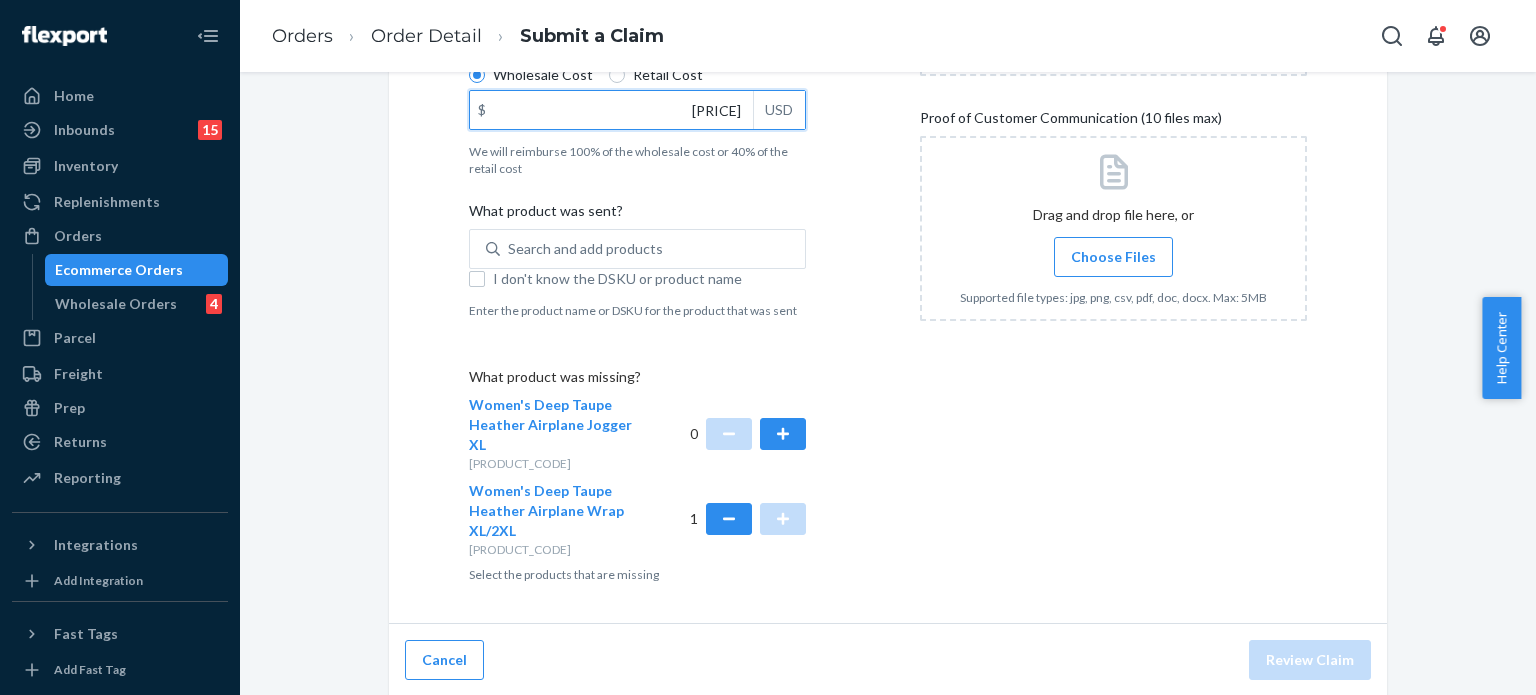 type on "[PRICE]" 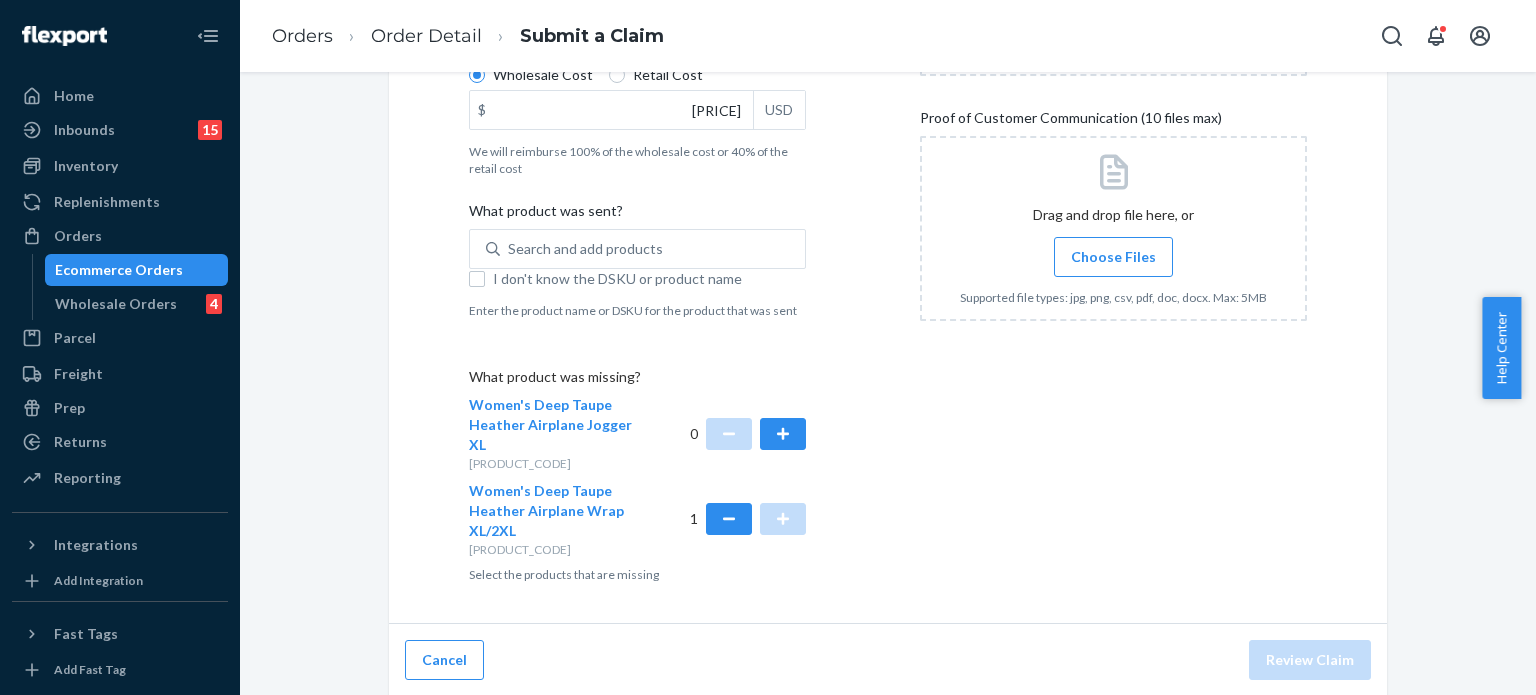 click on "Retail Cost" at bounding box center (668, 75) 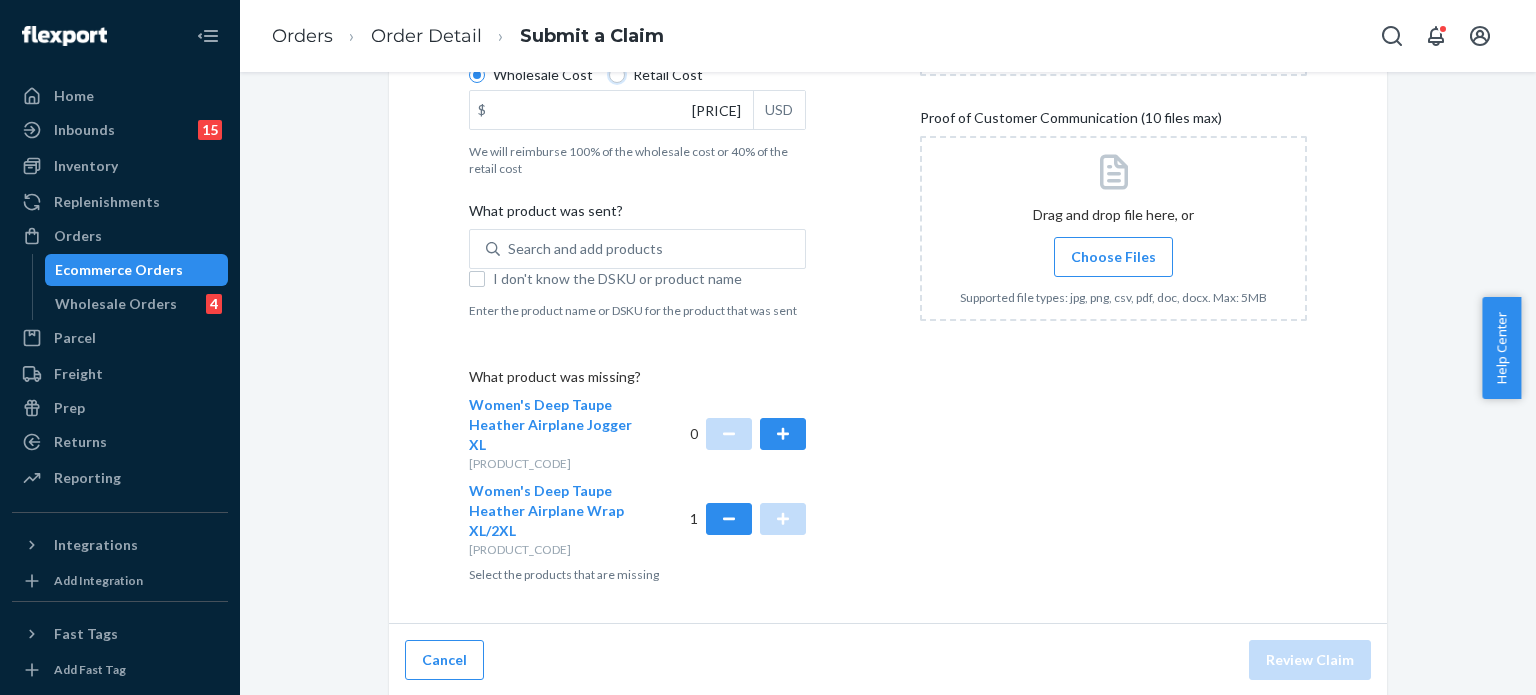 click on "Retail Cost" at bounding box center (617, 75) 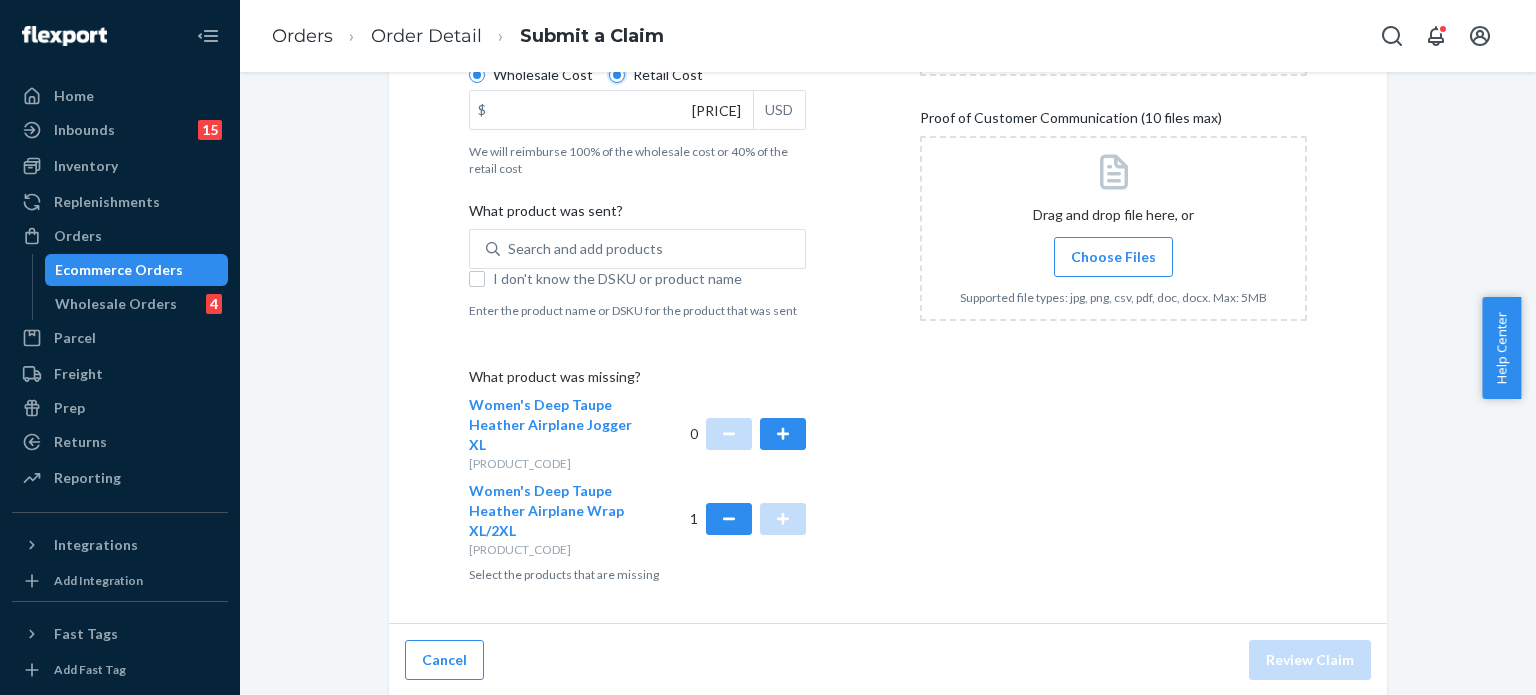 radio on "true" 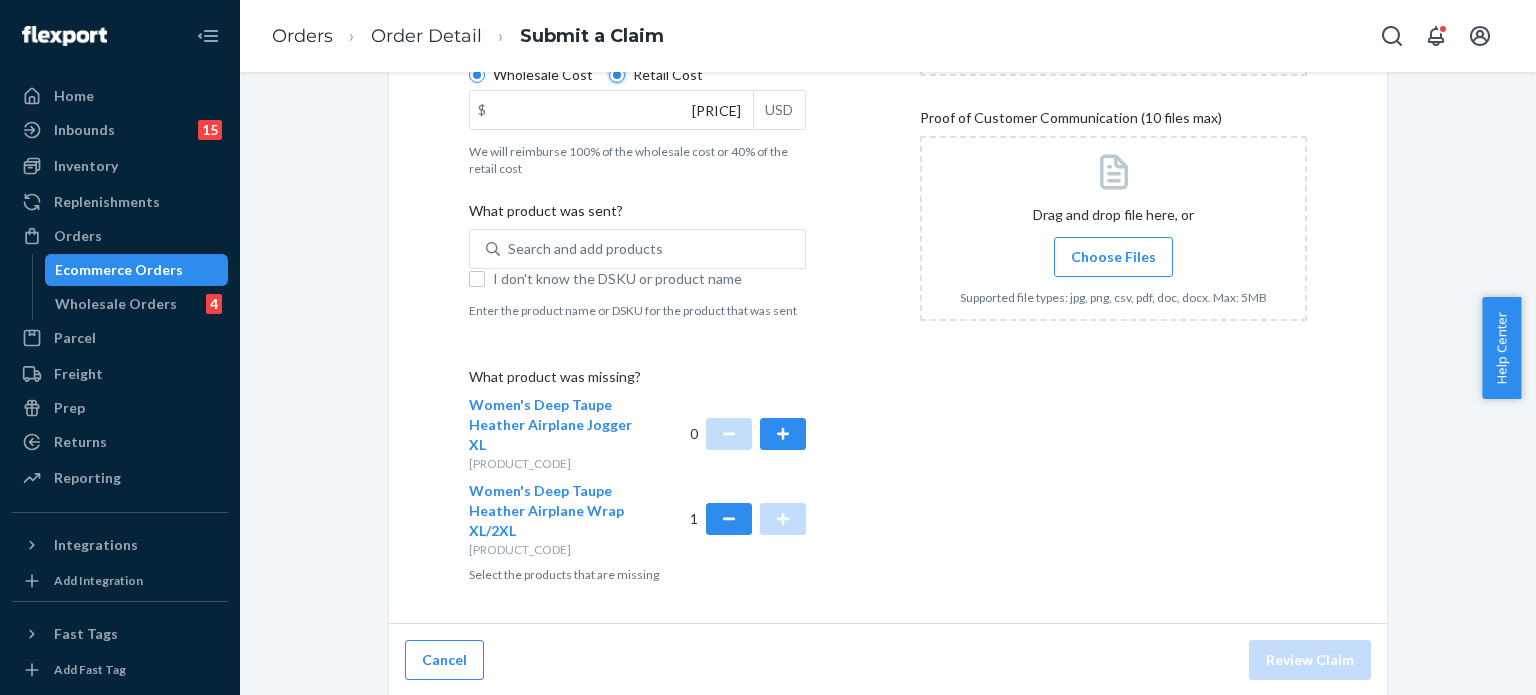 radio on "false" 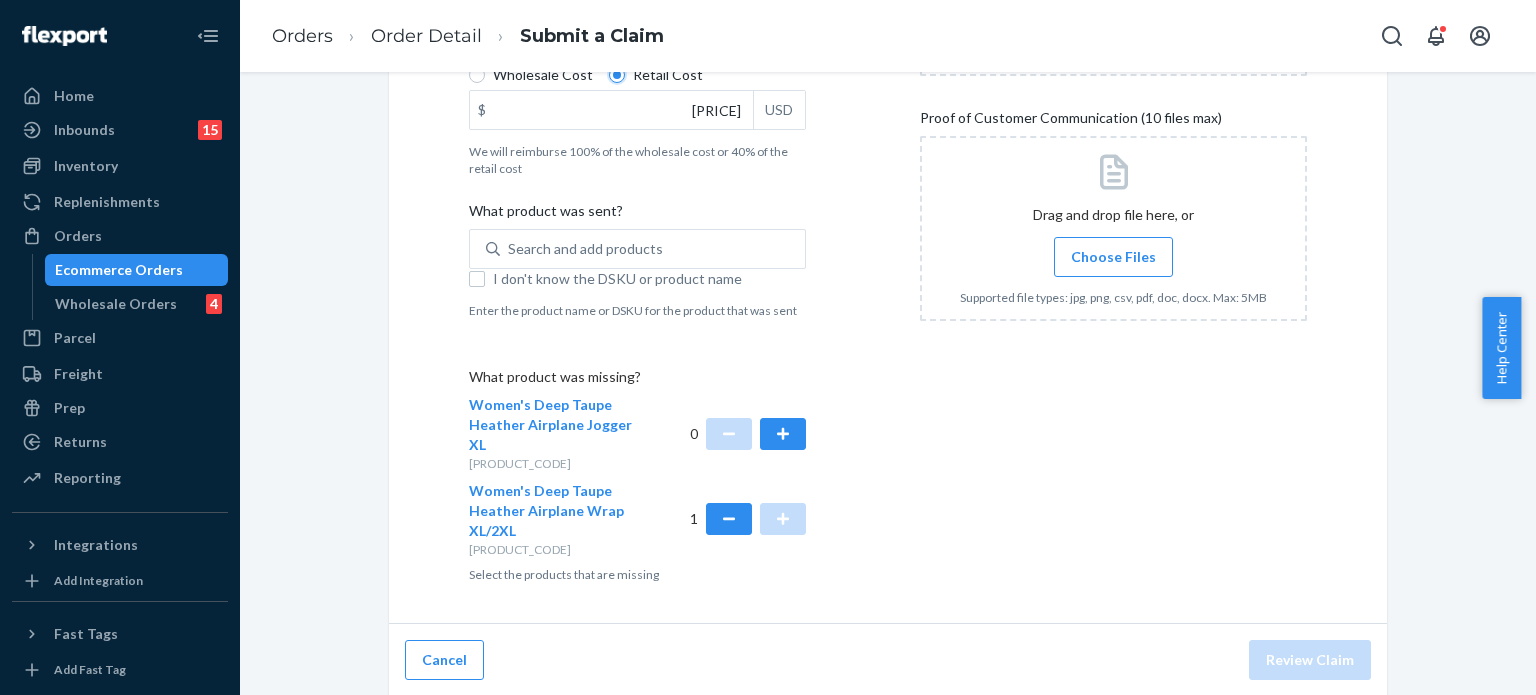 scroll, scrollTop: 508, scrollLeft: 0, axis: vertical 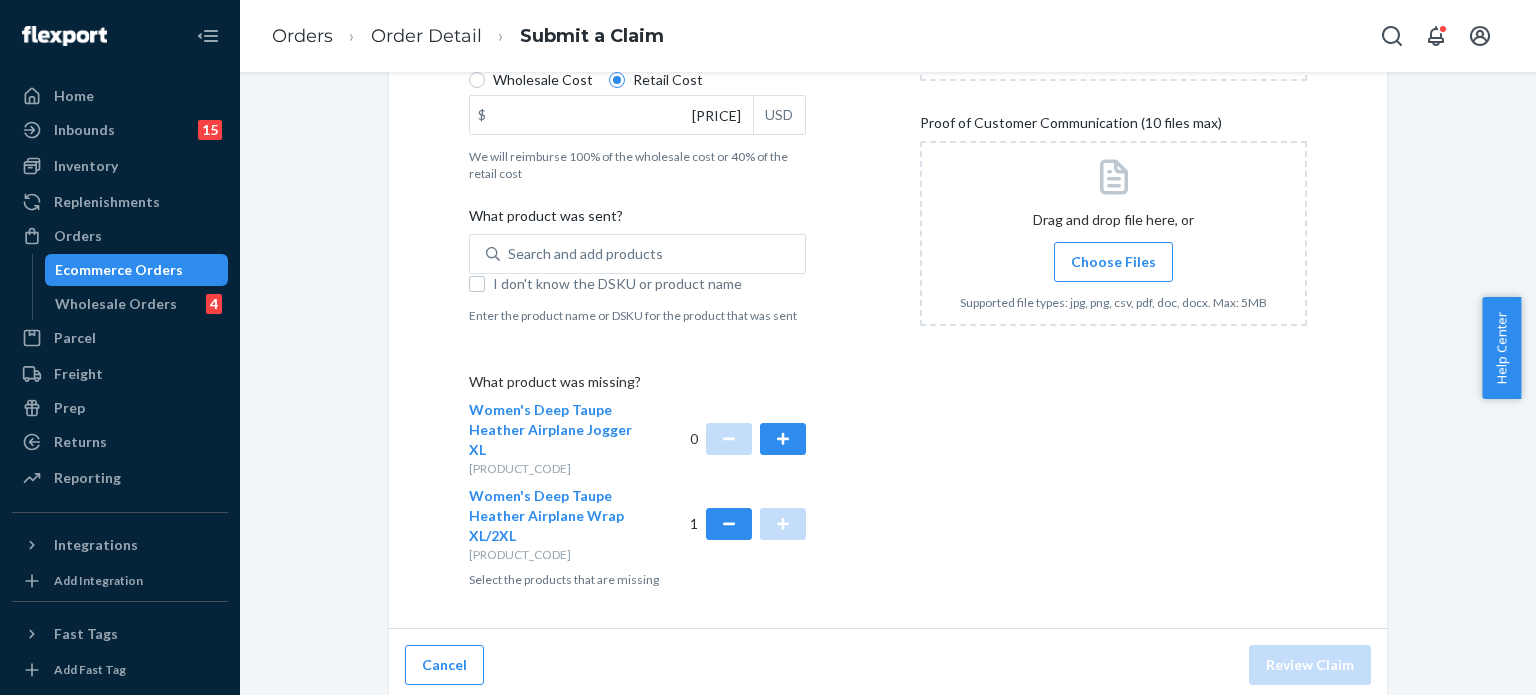 click on "Choose Files" at bounding box center (1113, 262) 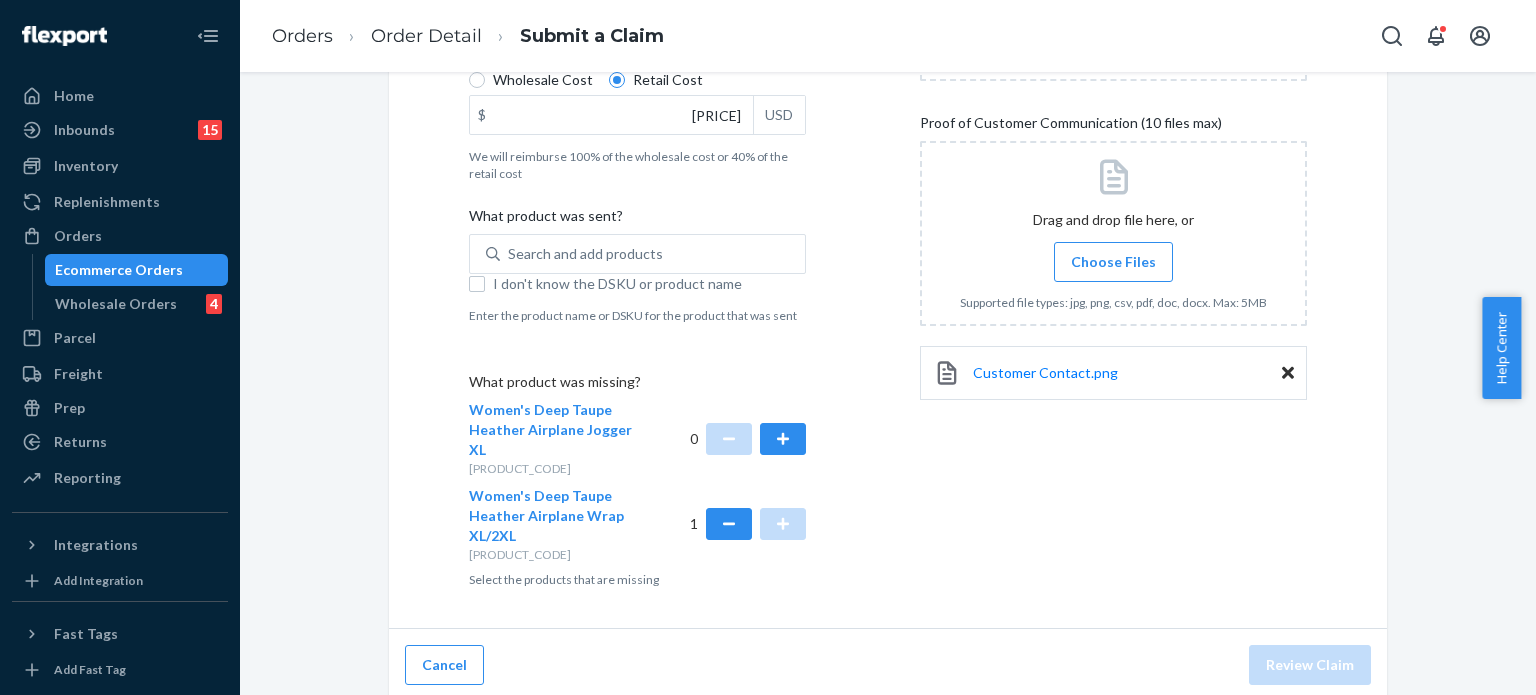click at bounding box center (1113, 233) 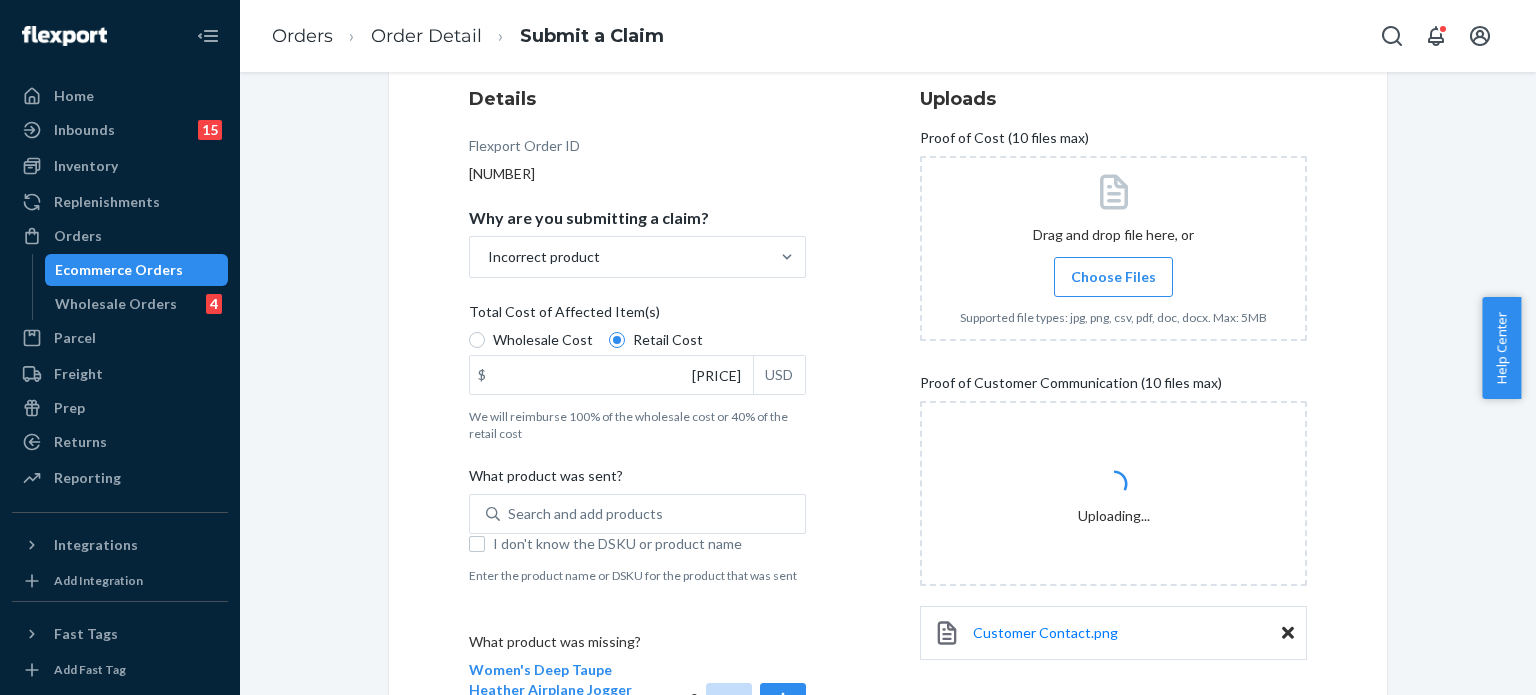 scroll, scrollTop: 228, scrollLeft: 0, axis: vertical 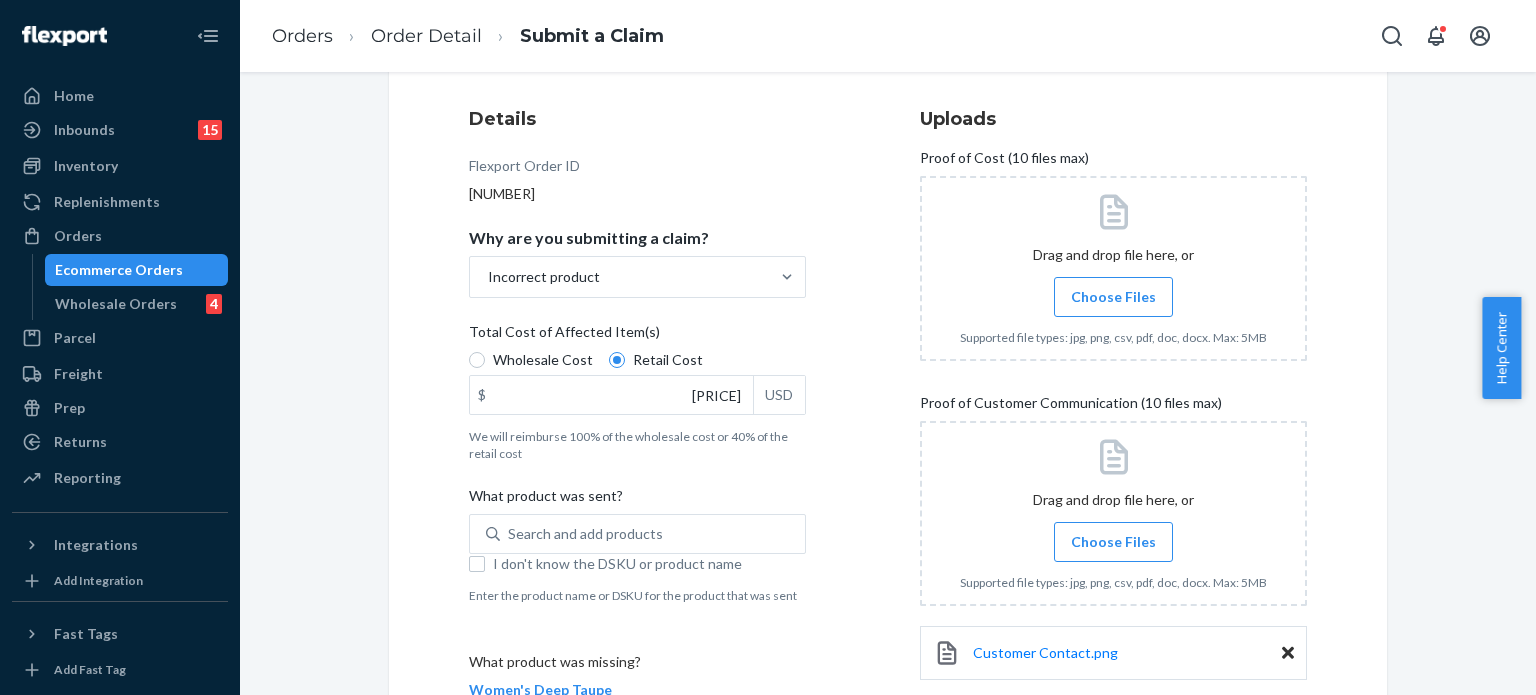 click on "Choose Files" at bounding box center (1113, 297) 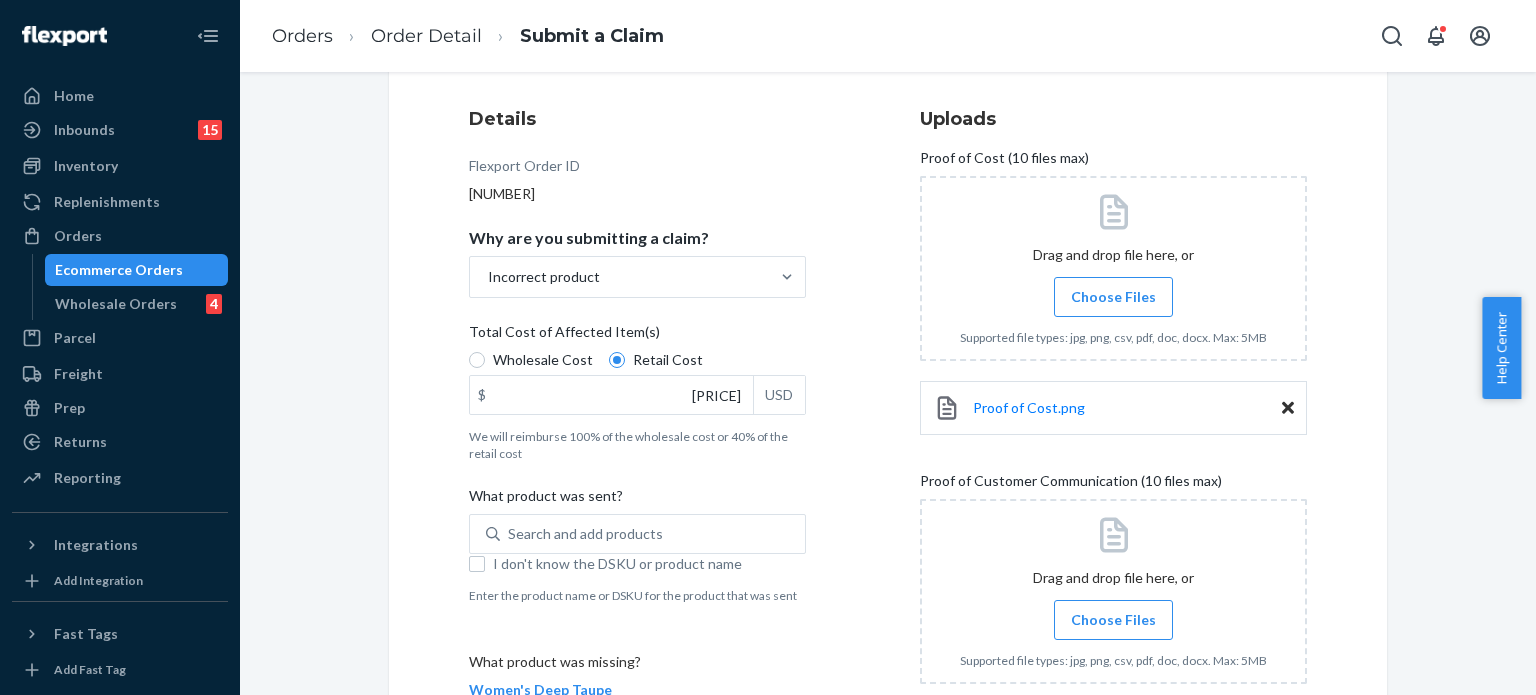 click on "Choose Files" at bounding box center [1113, 297] 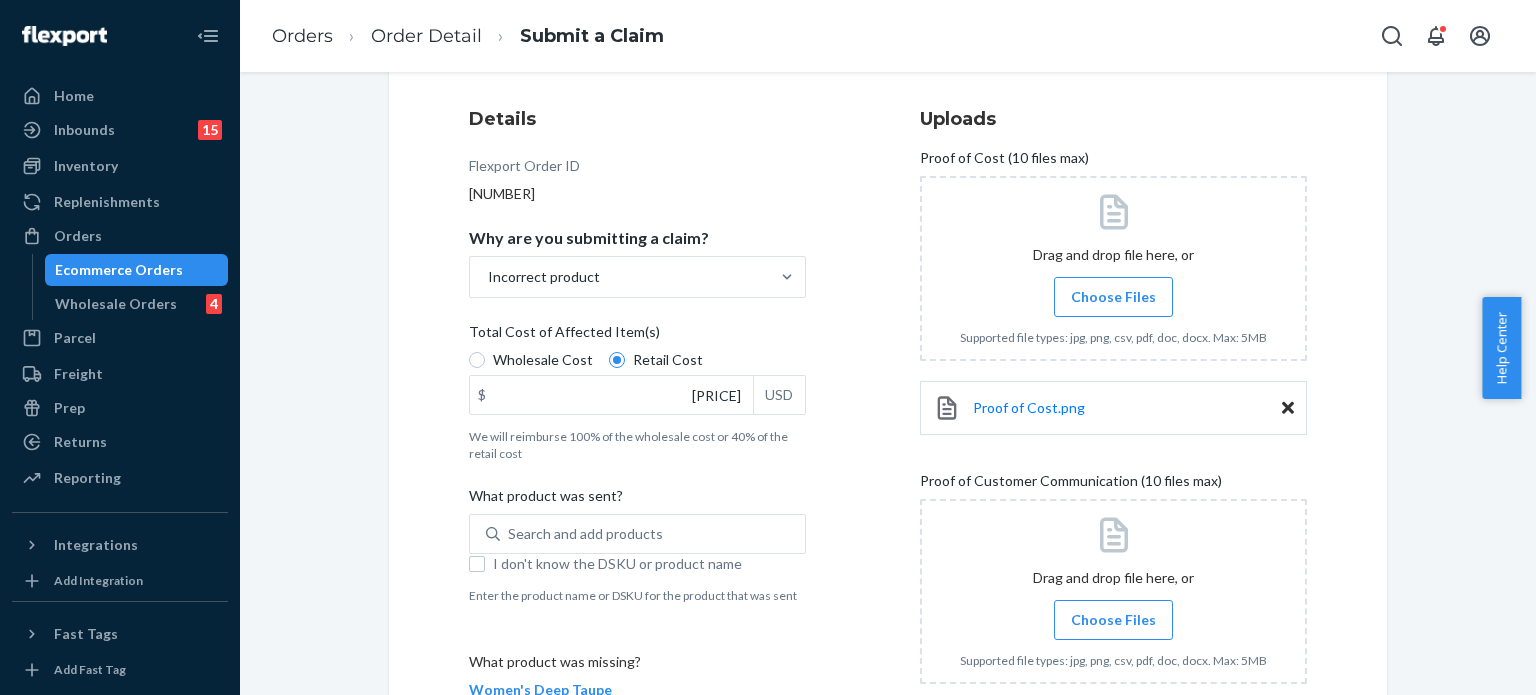 click on "Choose Files" at bounding box center (1113, 297) 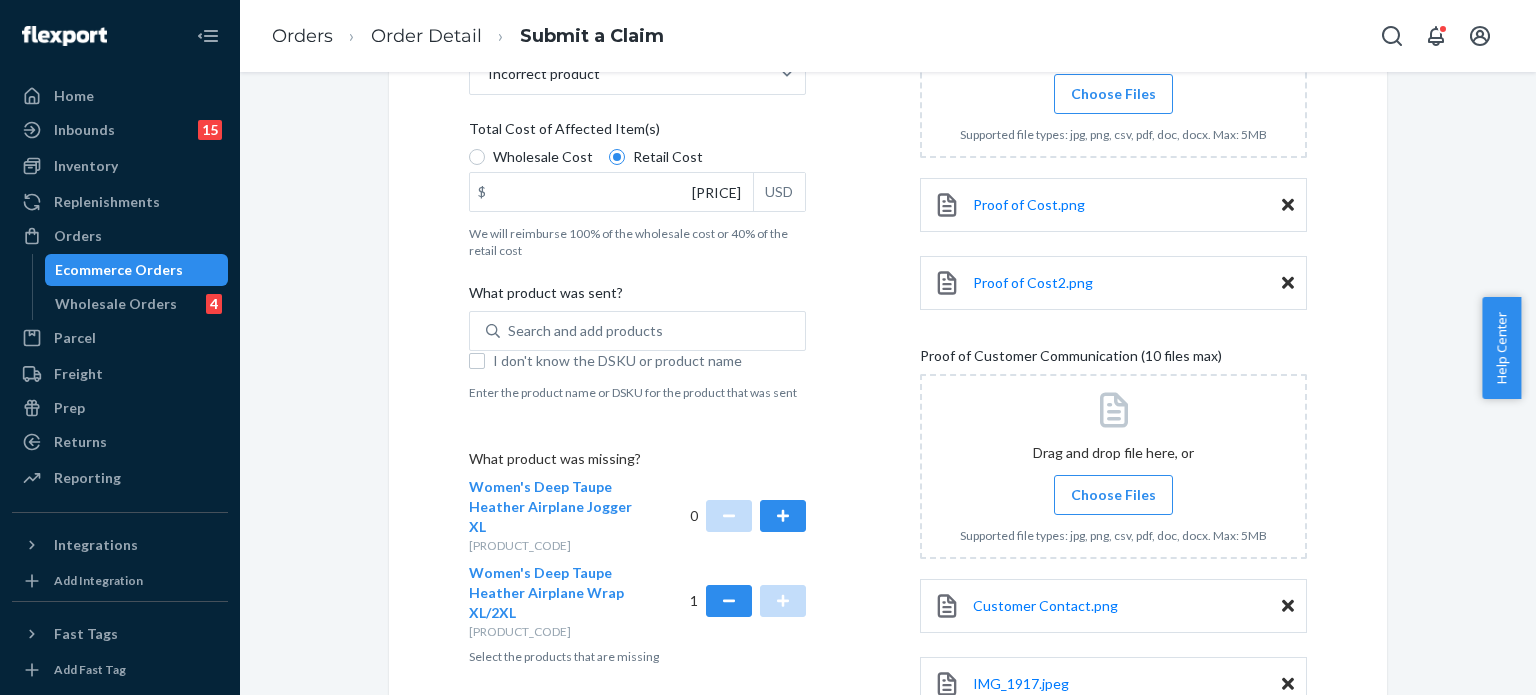 scroll, scrollTop: 579, scrollLeft: 0, axis: vertical 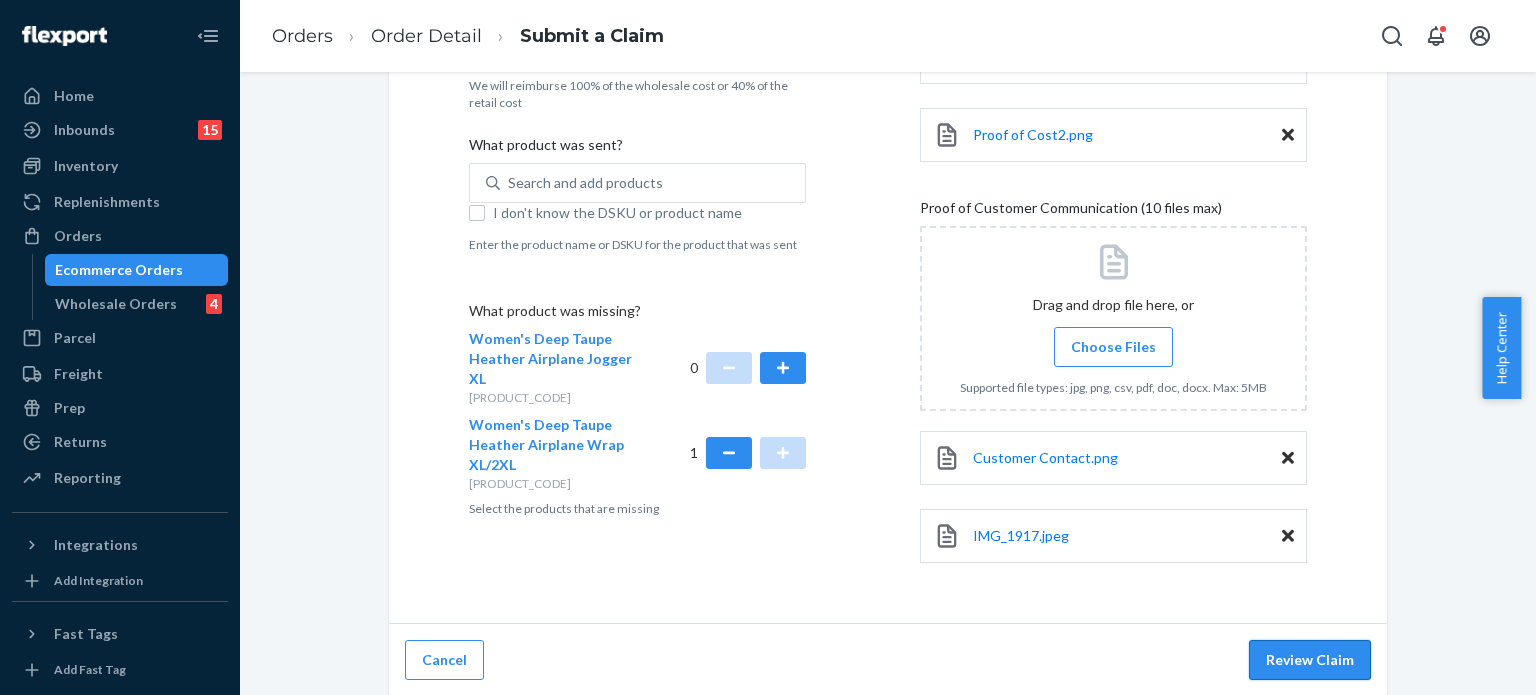 click on "Review Claim" at bounding box center (1310, 660) 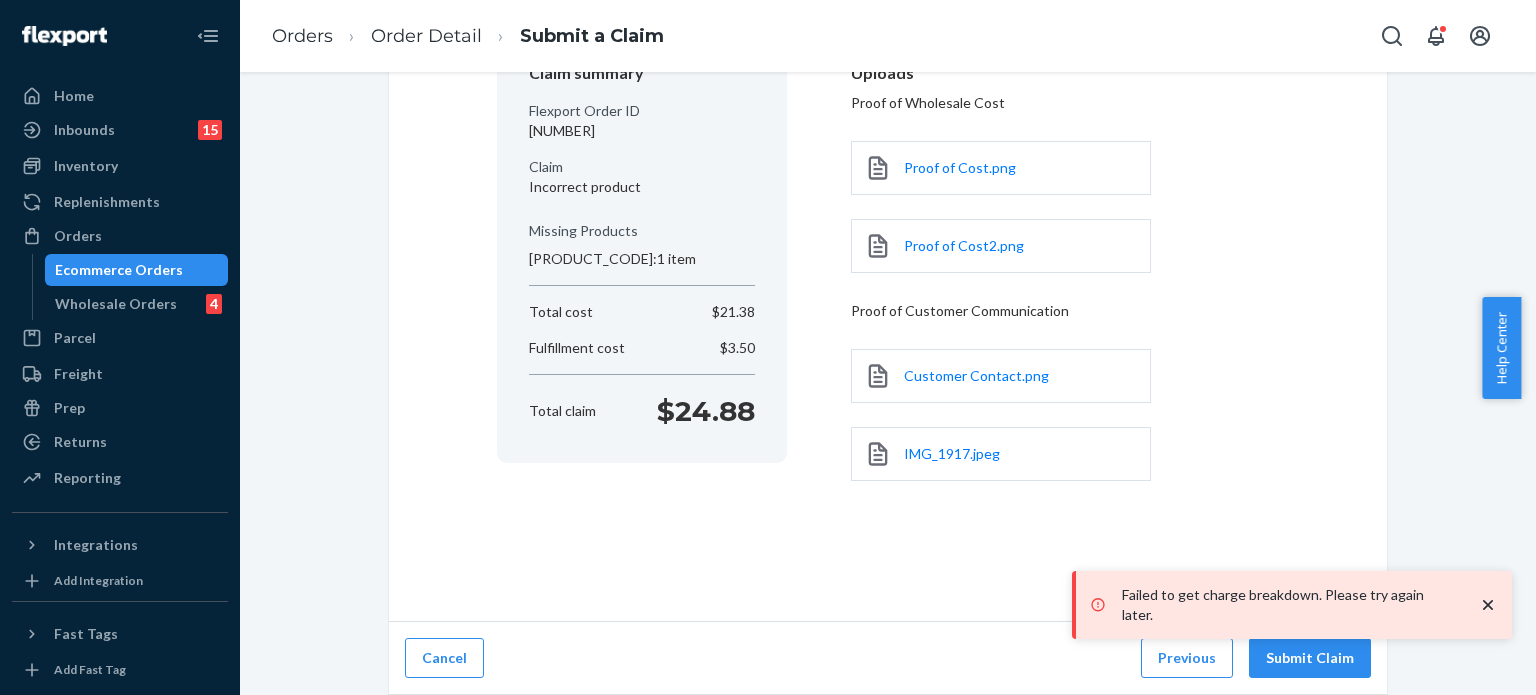 scroll, scrollTop: 209, scrollLeft: 0, axis: vertical 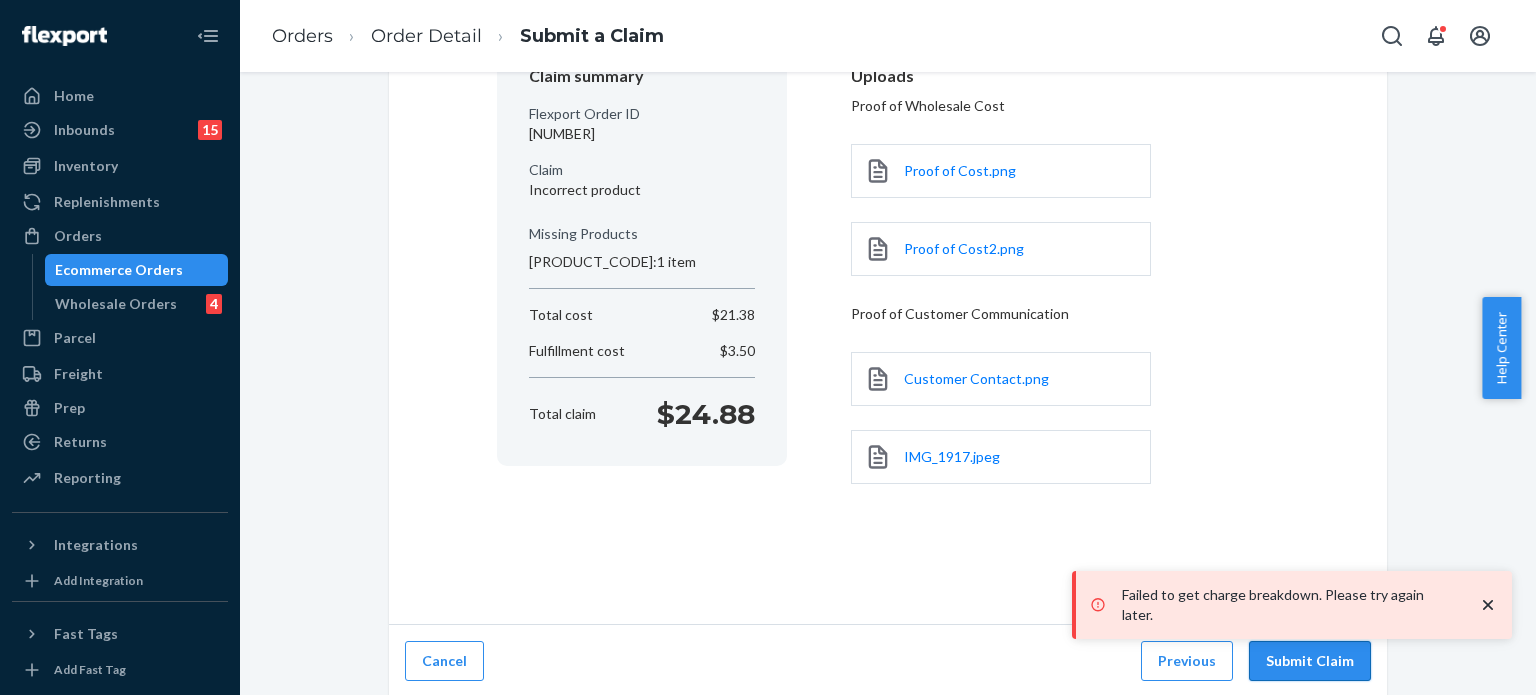 click on "Submit Claim" at bounding box center (1310, 661) 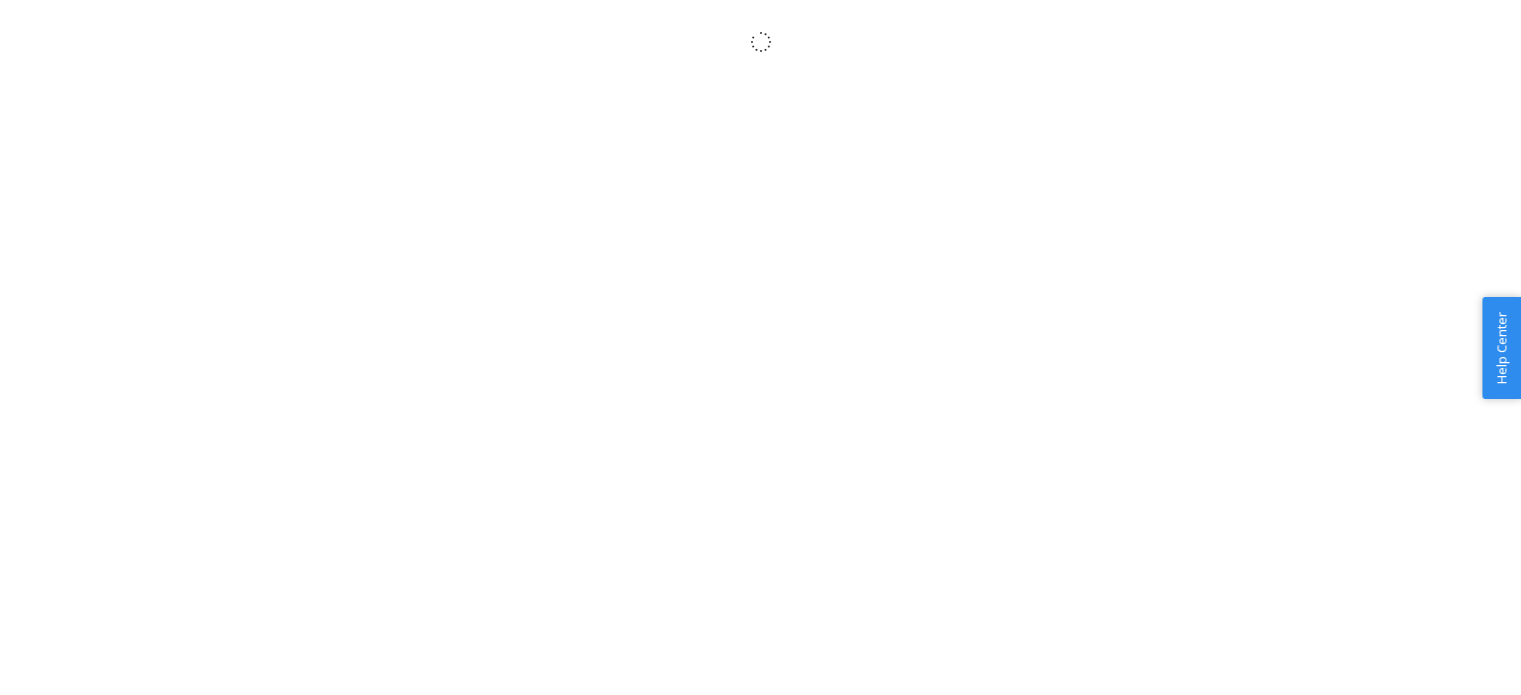 scroll, scrollTop: 0, scrollLeft: 0, axis: both 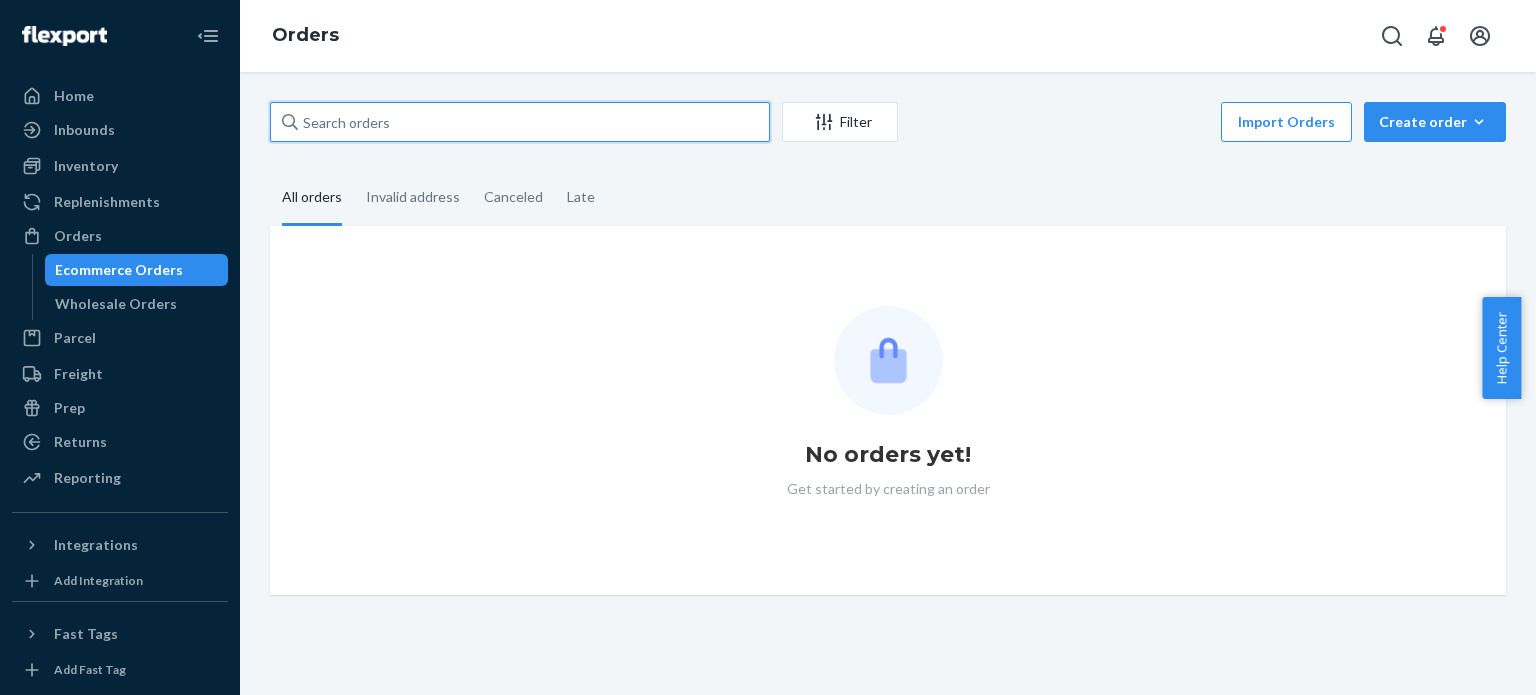 click at bounding box center (520, 122) 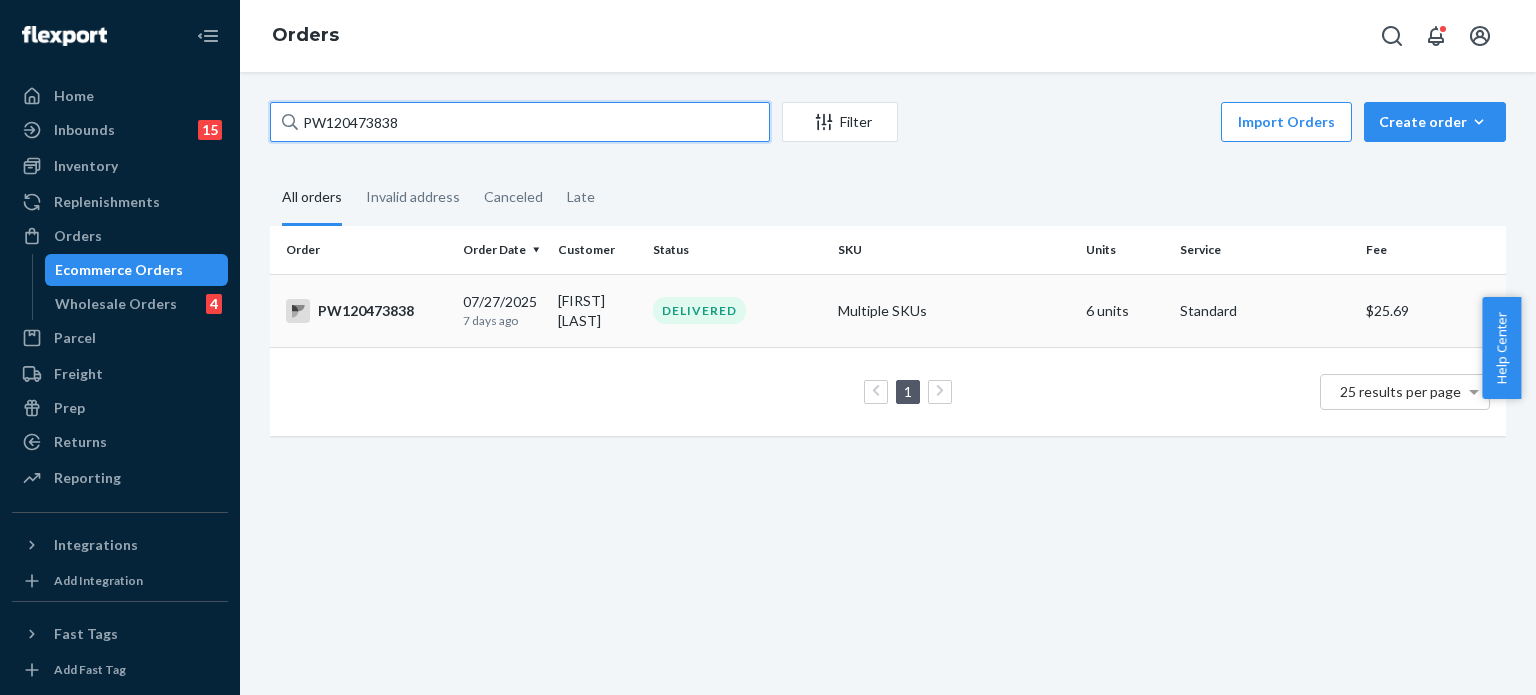 type on "PW120473838" 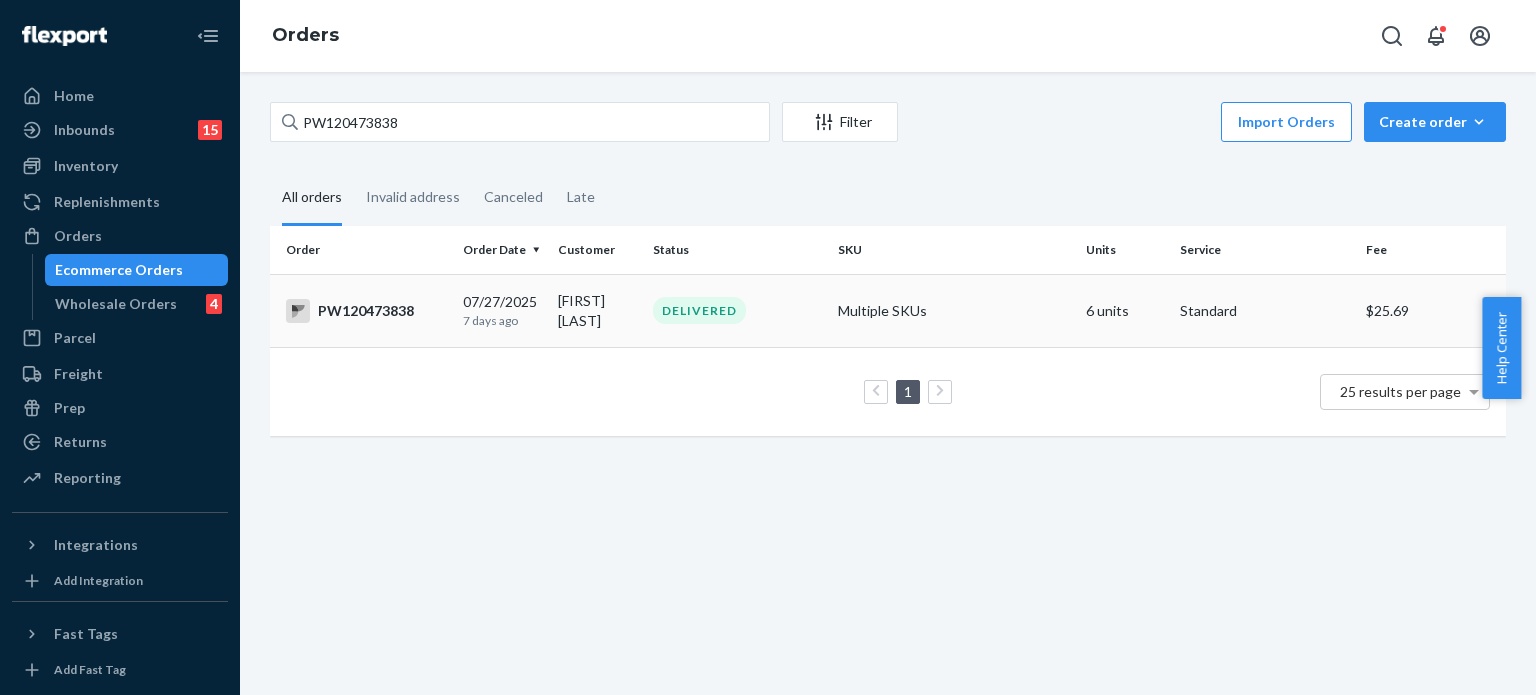 click on "DELIVERED" at bounding box center [737, 310] 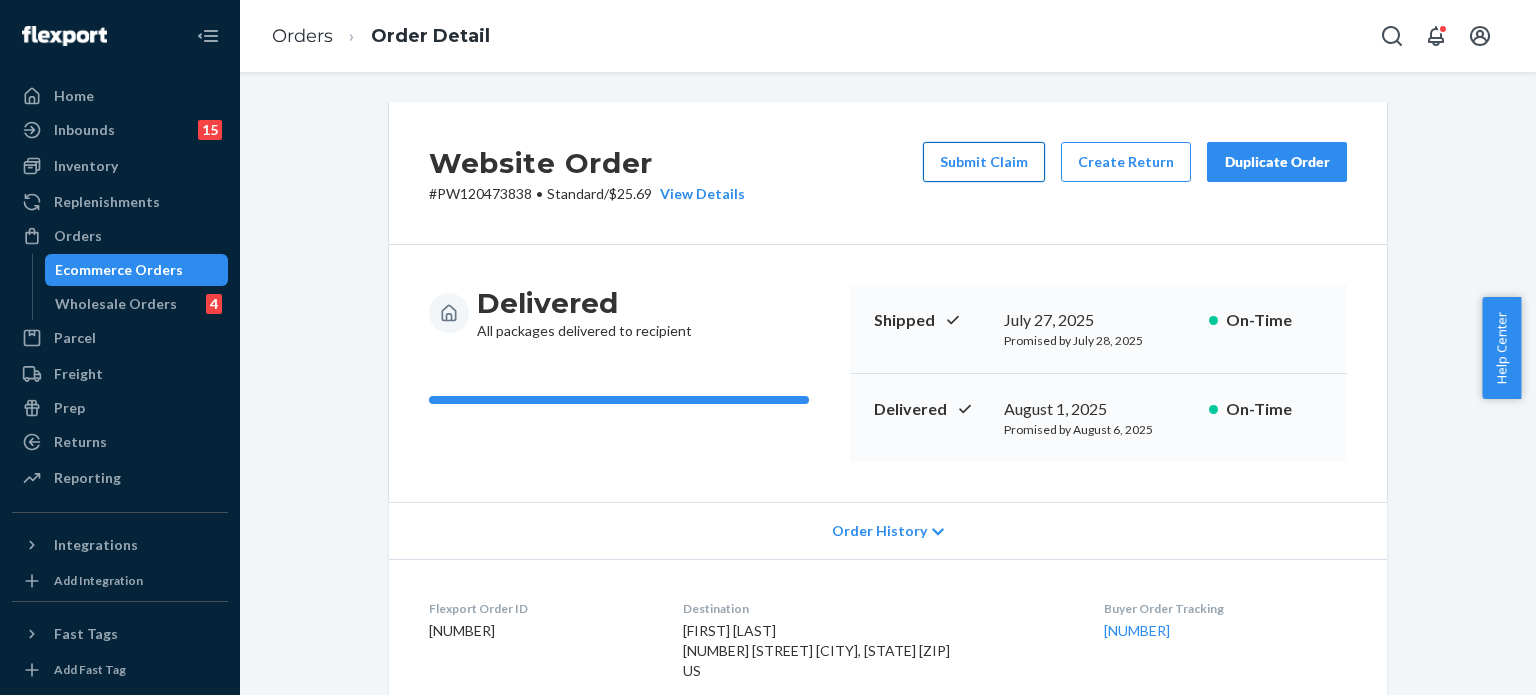 click on "Submit Claim" at bounding box center [984, 162] 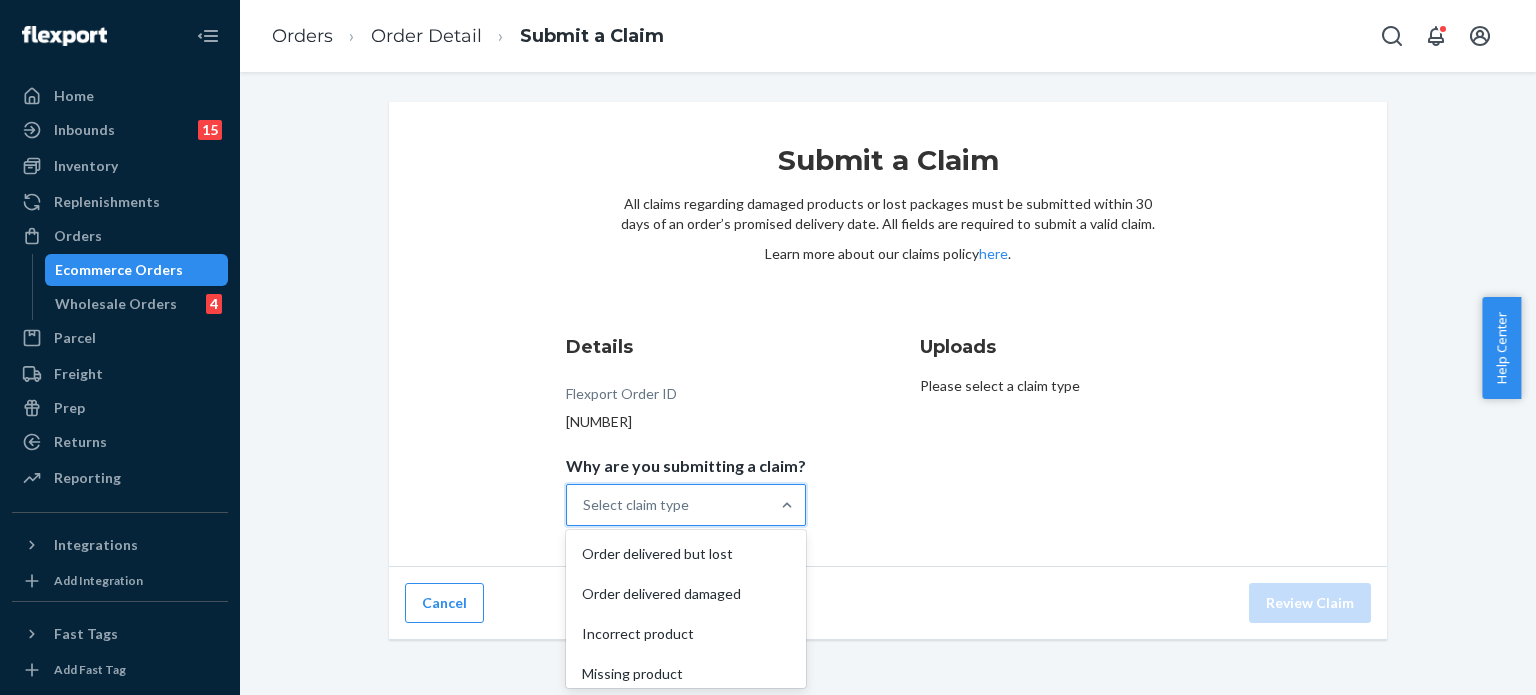 click on "Select claim type" at bounding box center (668, 505) 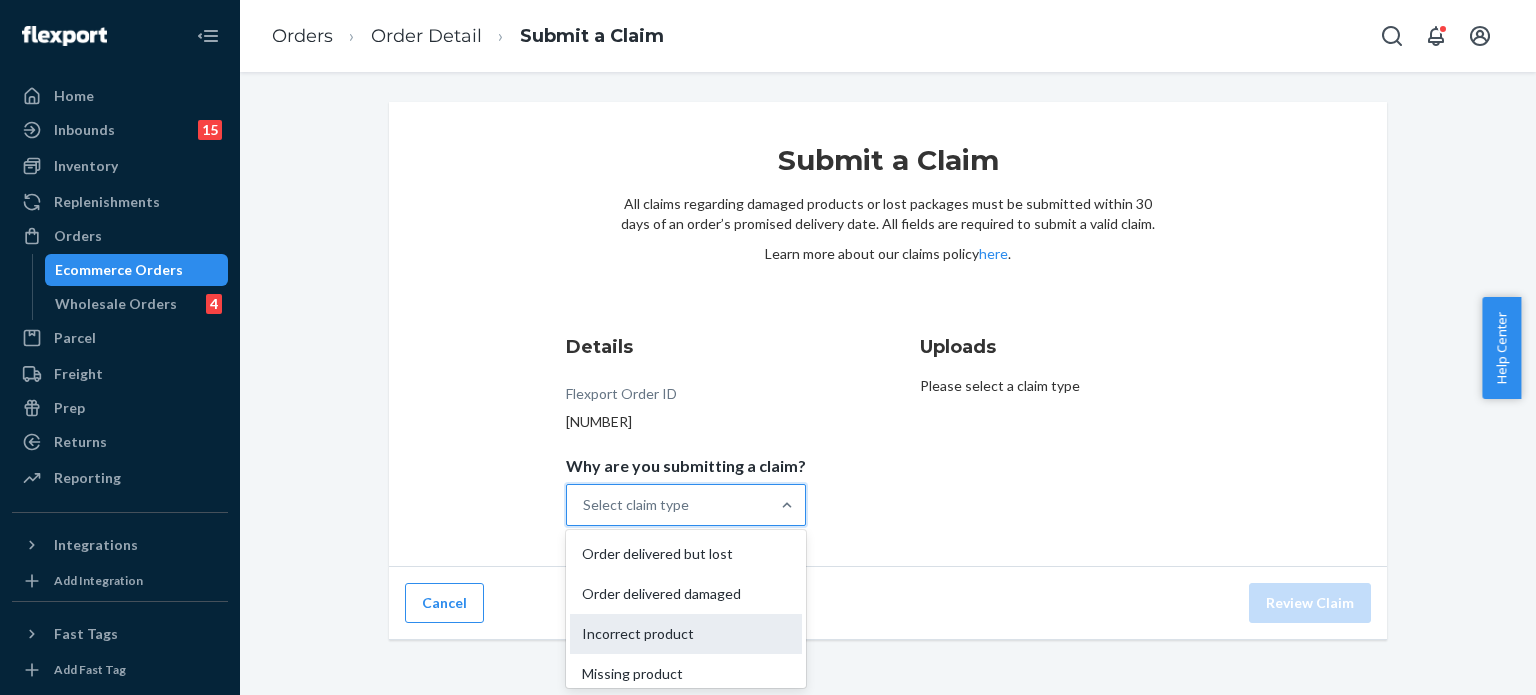 click on "Incorrect product" at bounding box center [686, 634] 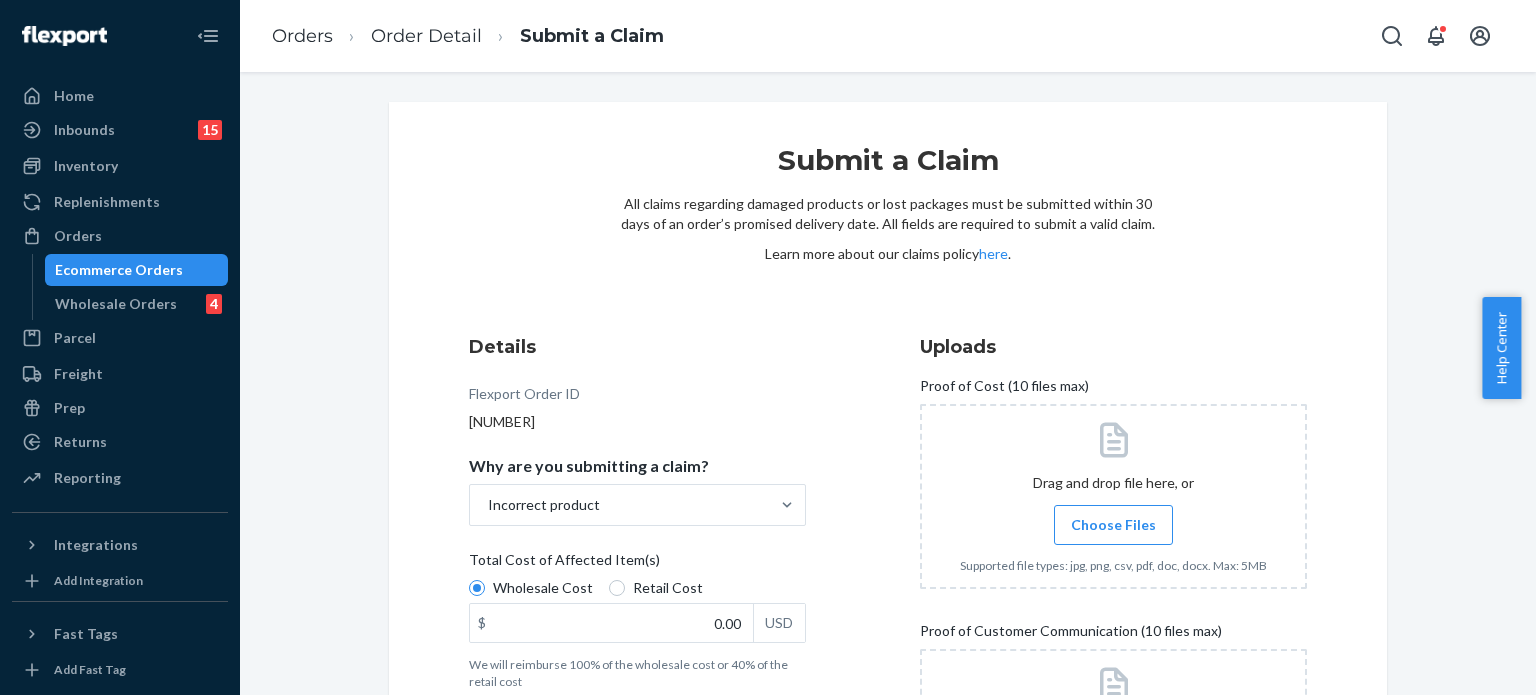 click on "Total Cost of Affected Item(s)" at bounding box center [637, 564] 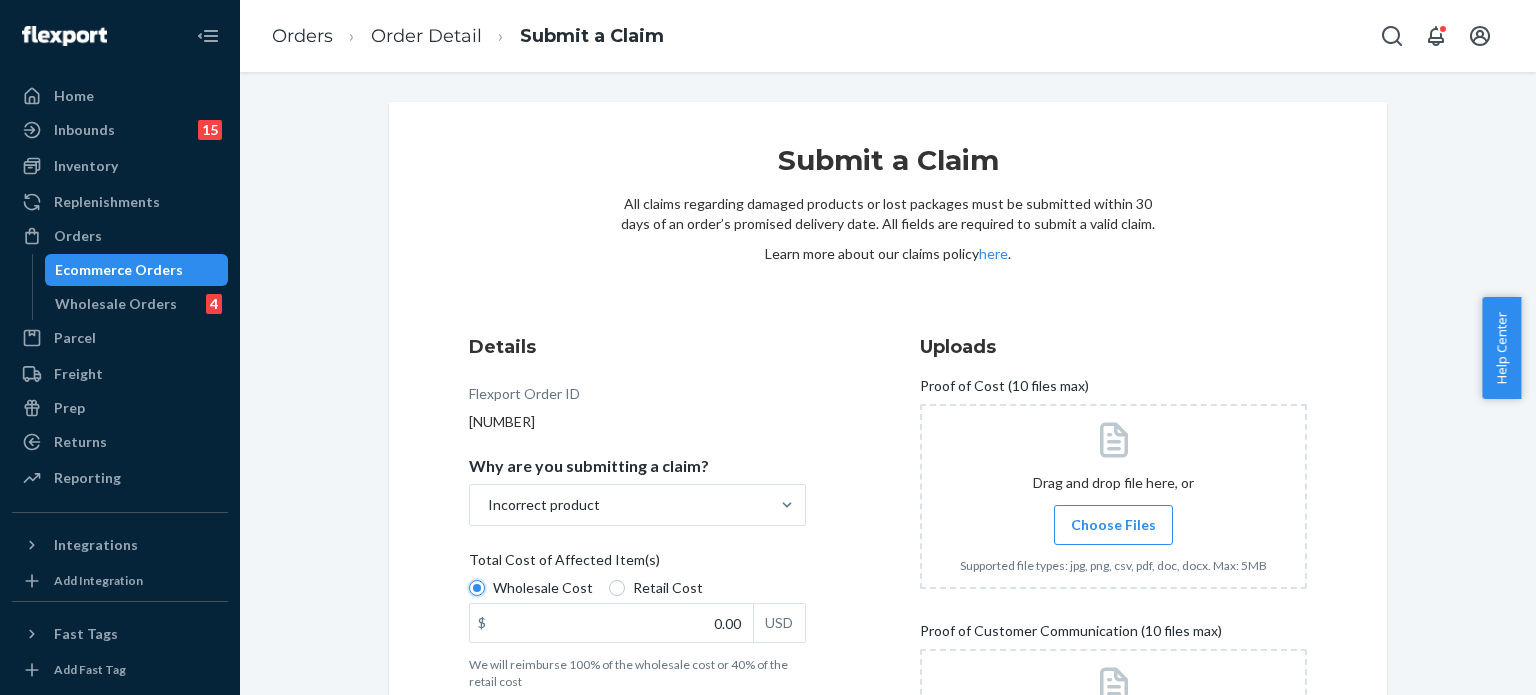 click on "Wholesale Cost" at bounding box center [477, 588] 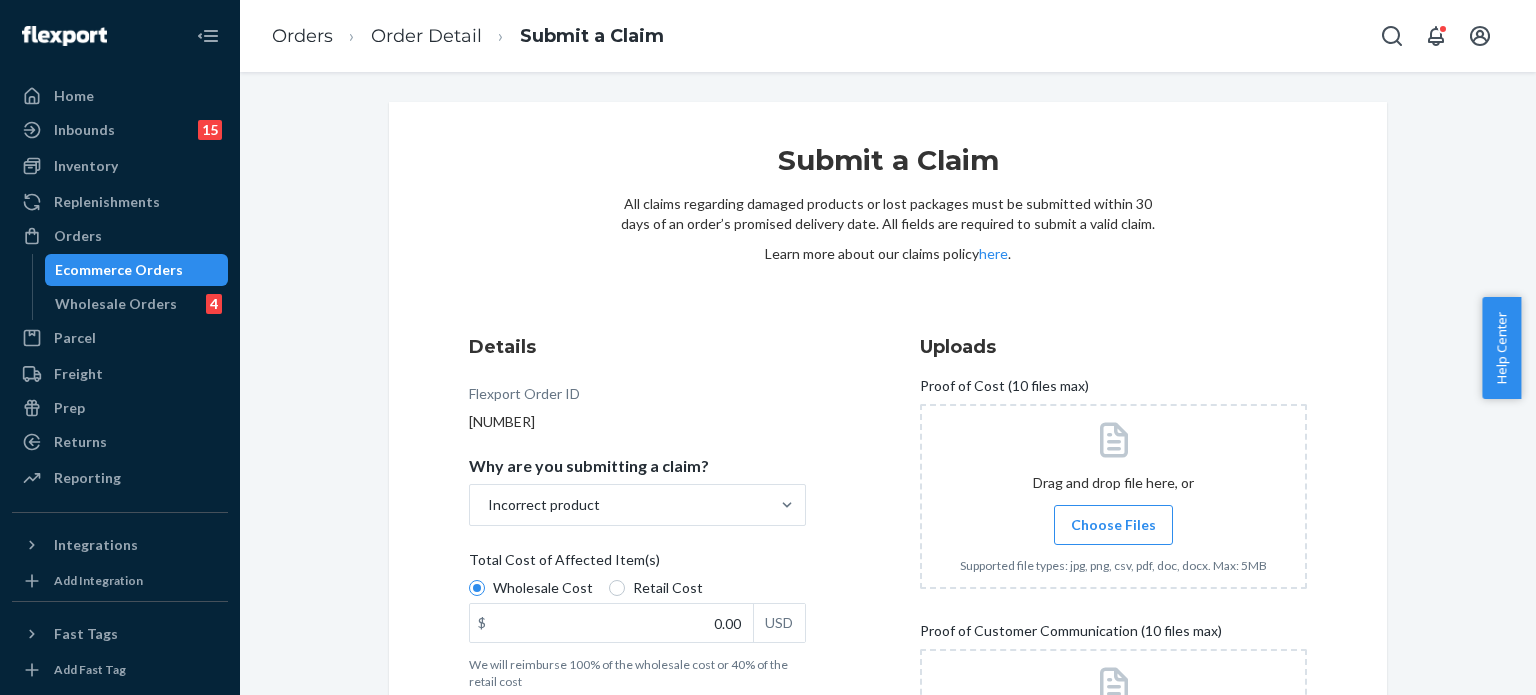 click on "Retail Cost" at bounding box center (668, 588) 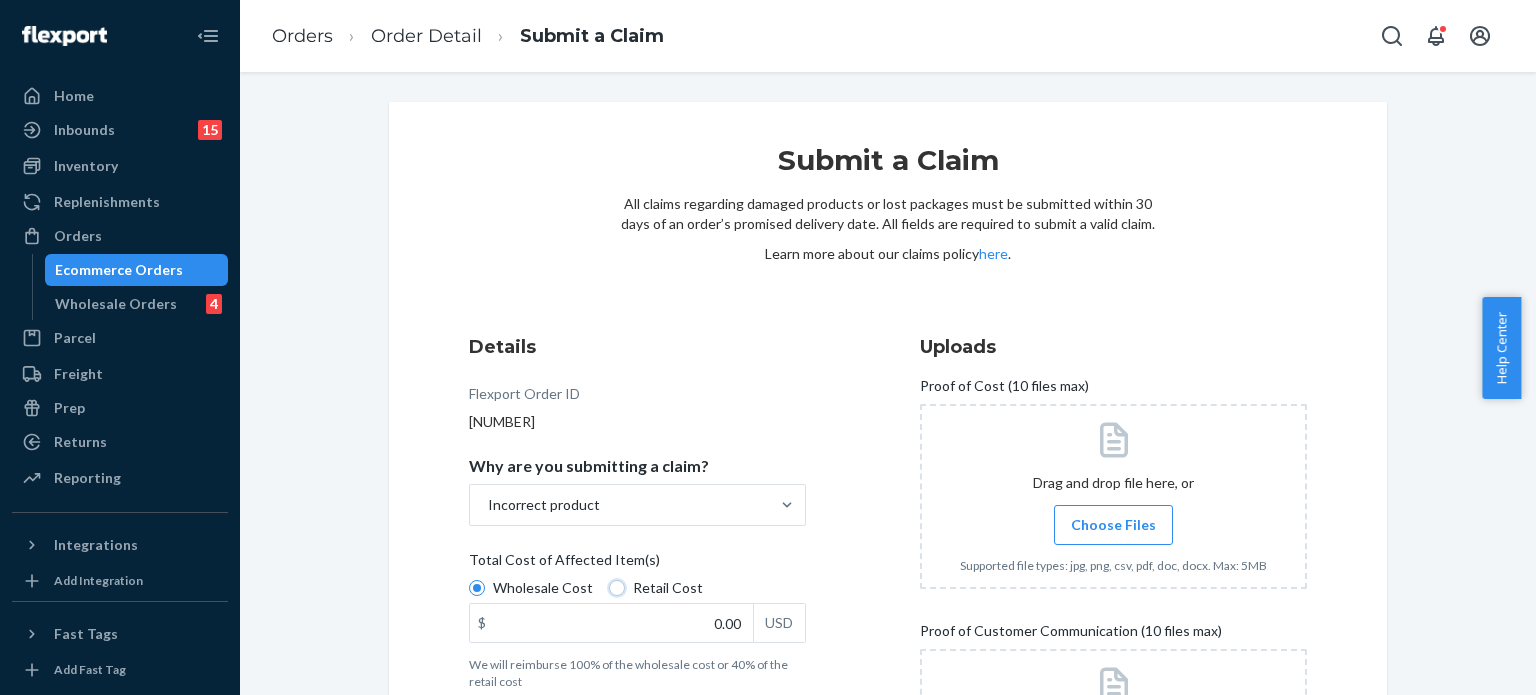 click on "Retail Cost" at bounding box center (617, 588) 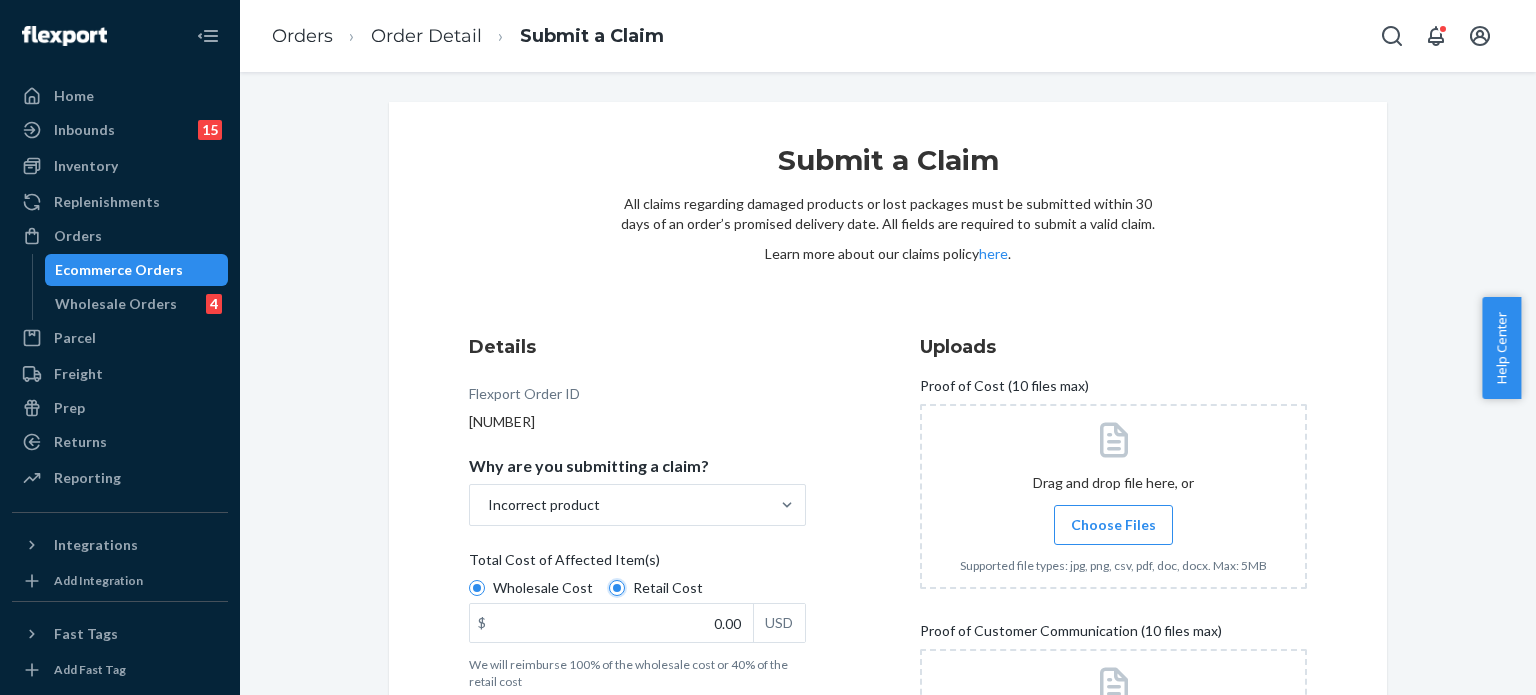 radio on "true" 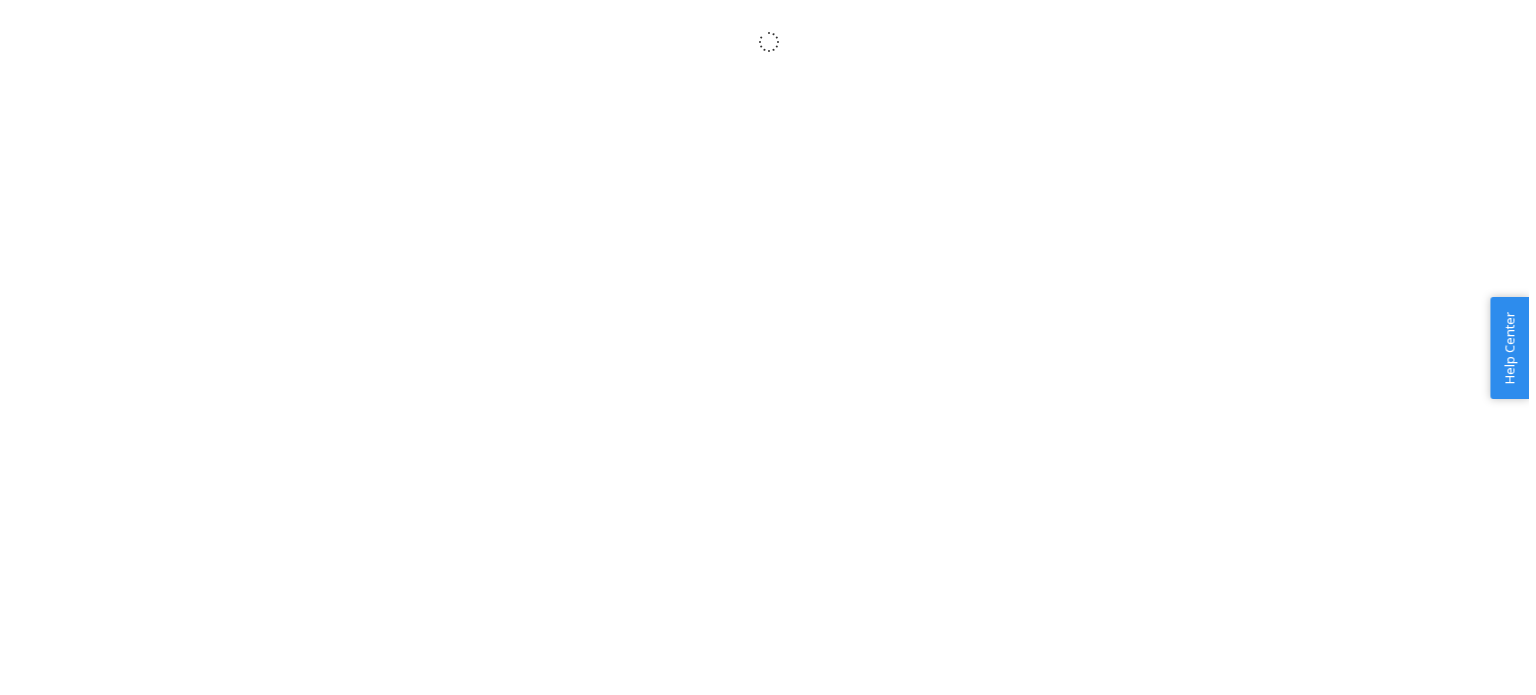 scroll, scrollTop: 0, scrollLeft: 0, axis: both 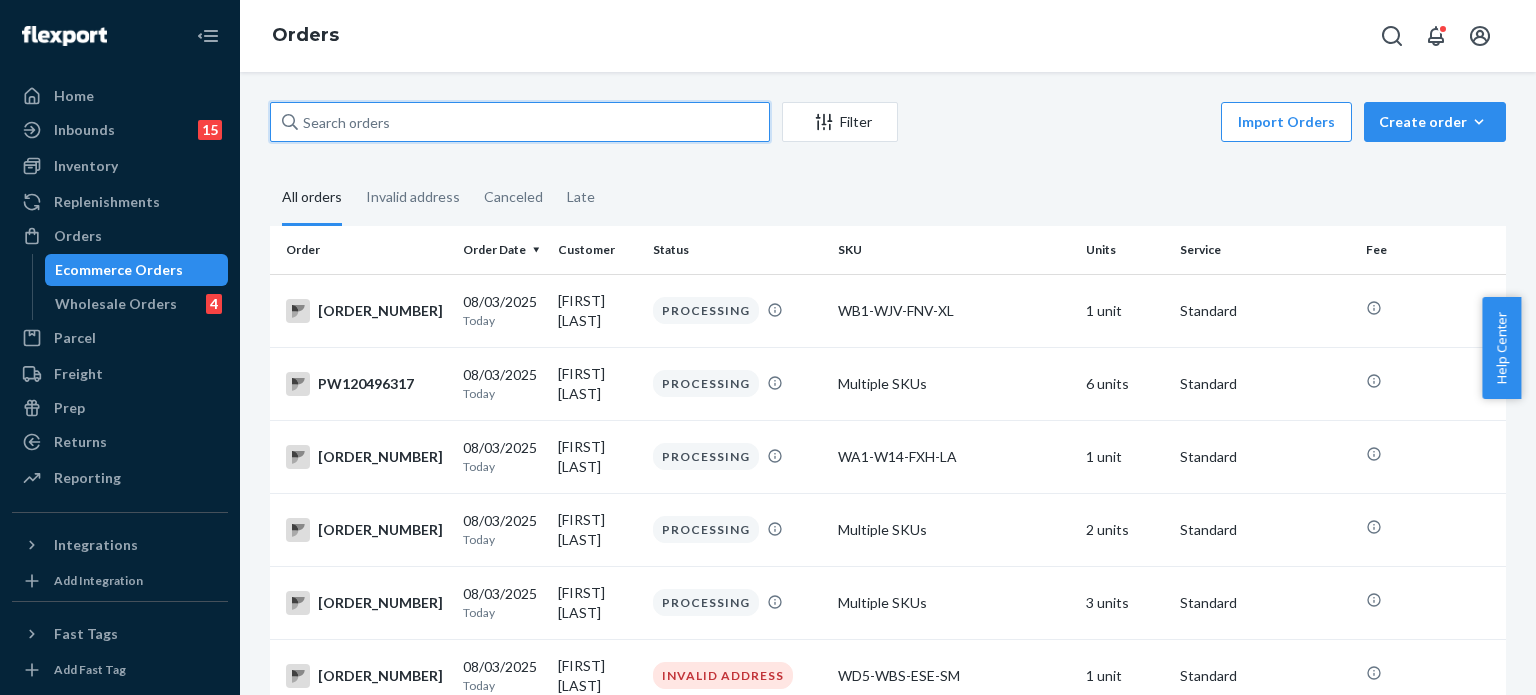 click at bounding box center (520, 122) 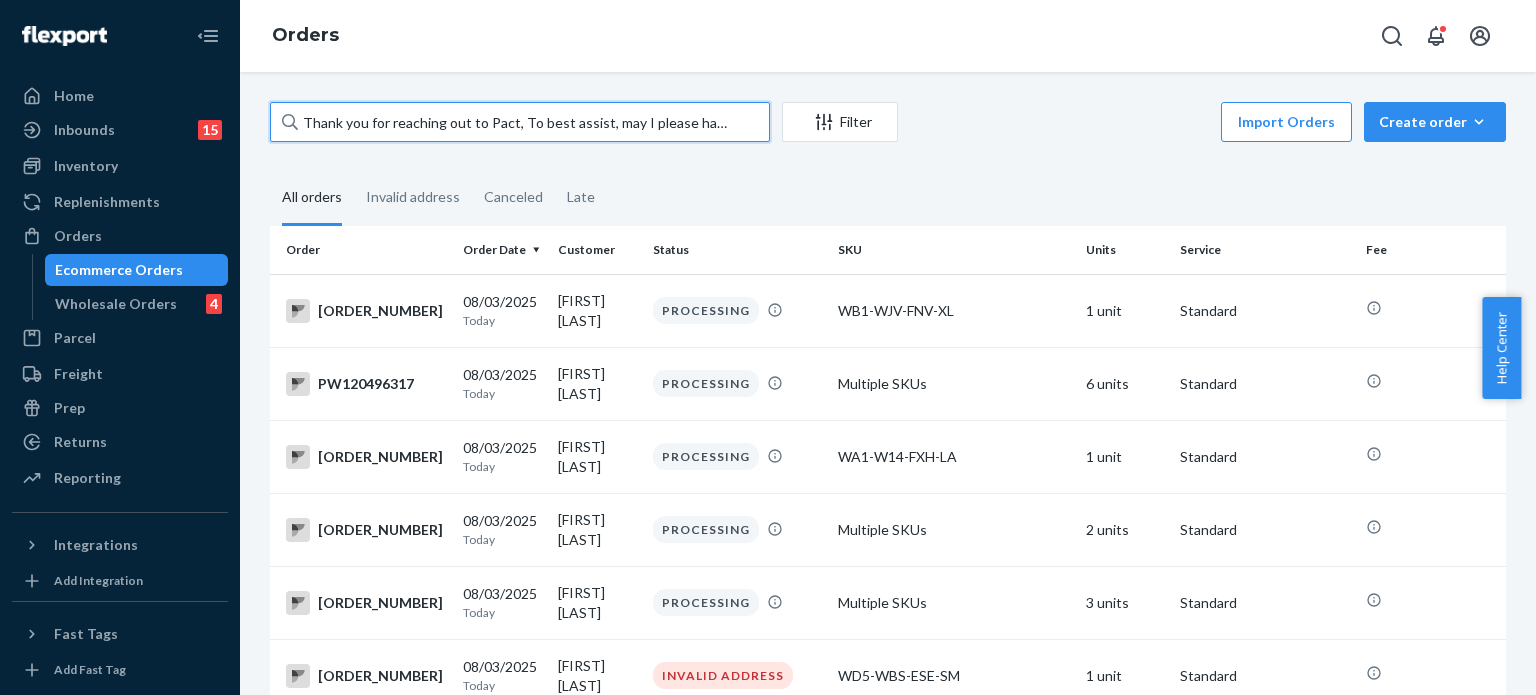 scroll, scrollTop: 0, scrollLeft: 928, axis: horizontal 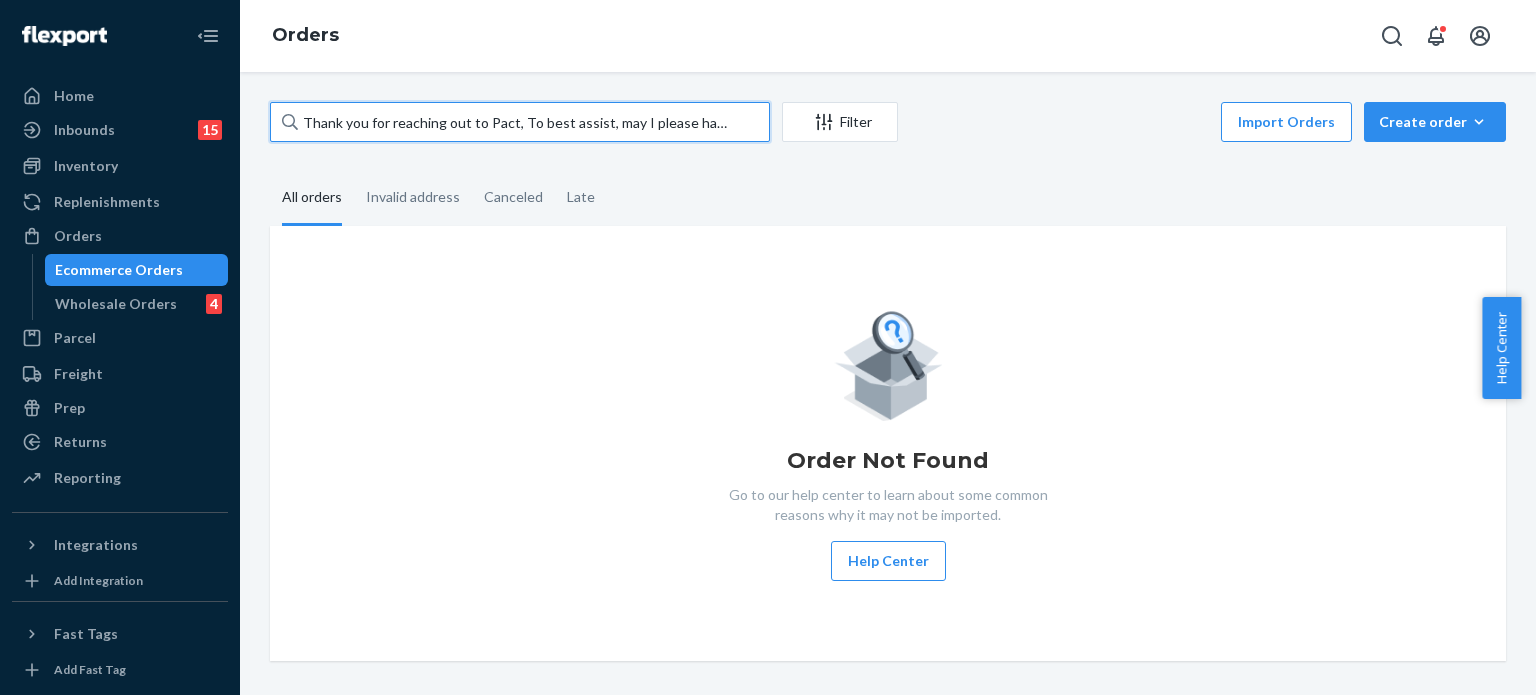 click on "Thank you for reaching out to Pact,  To best assist, may I please have your PW order number?  With Thanks and Gratitude, Victor Ashcraft | Pact Customer Service Email: customerservice@wearpact.com Phone: 800.662.7228" at bounding box center [520, 122] 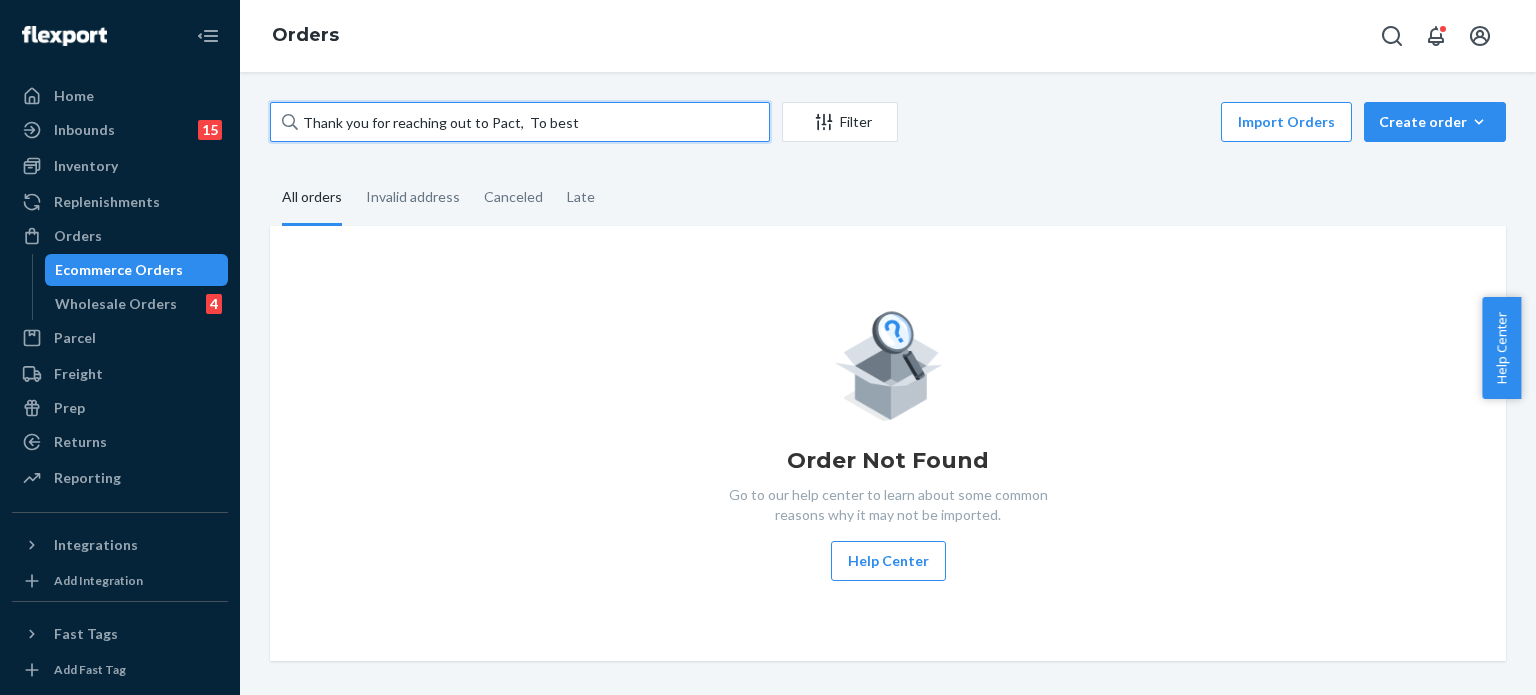 scroll, scrollTop: 0, scrollLeft: 0, axis: both 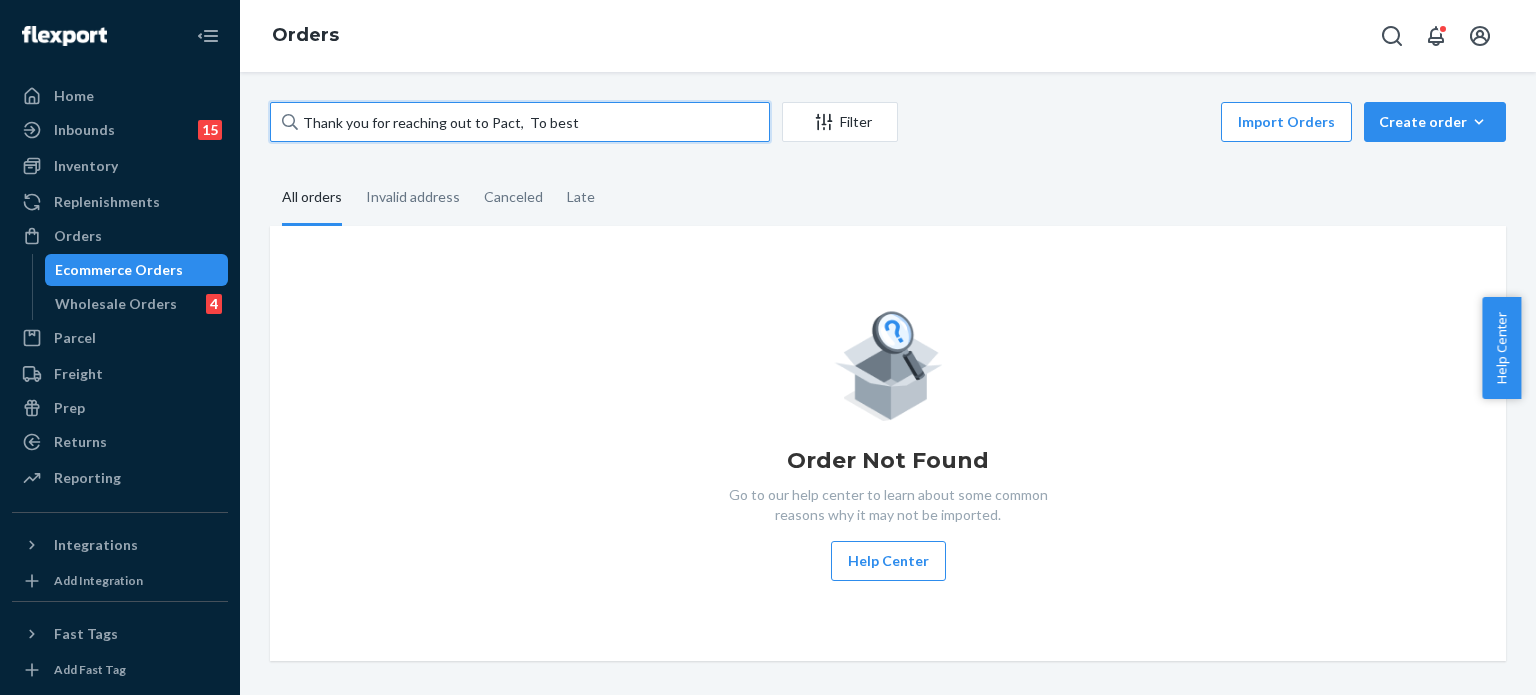 paste on "PW120470274" 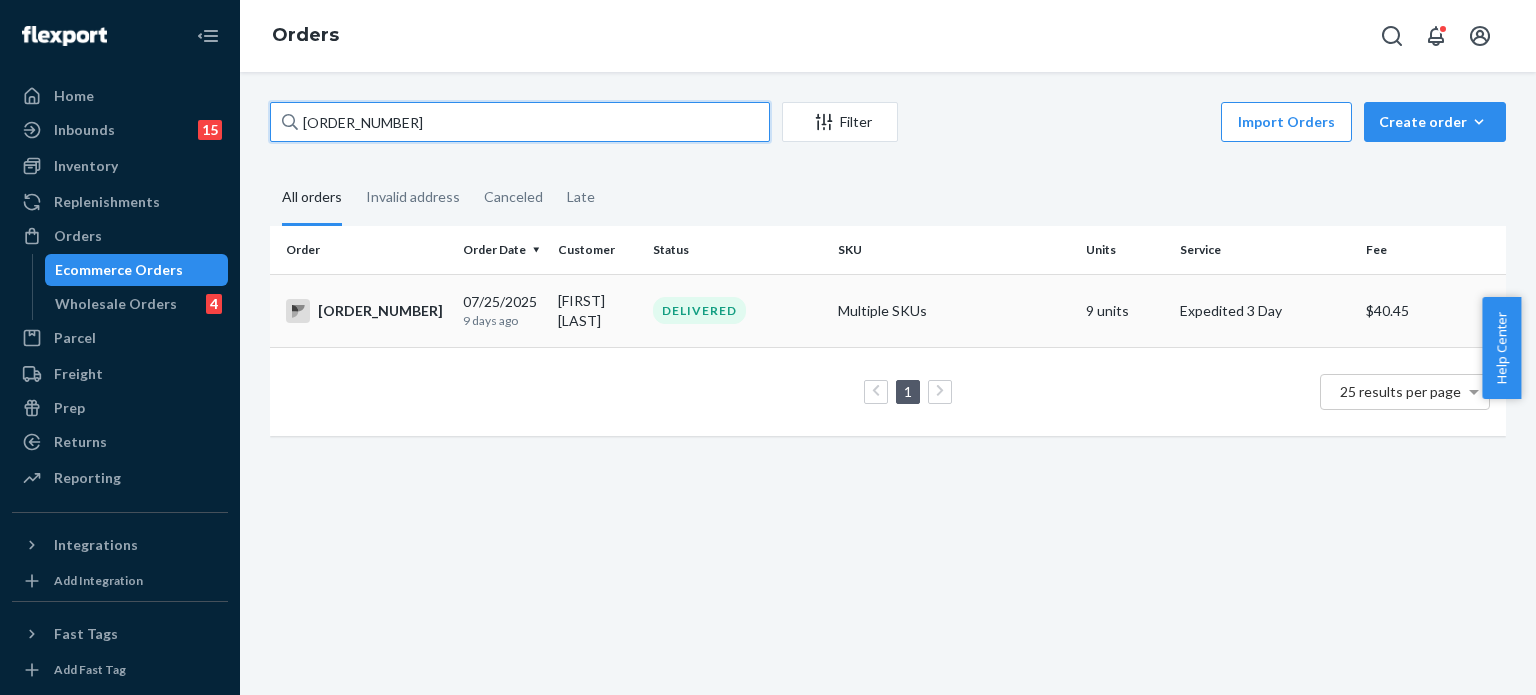 type on "PW120470274" 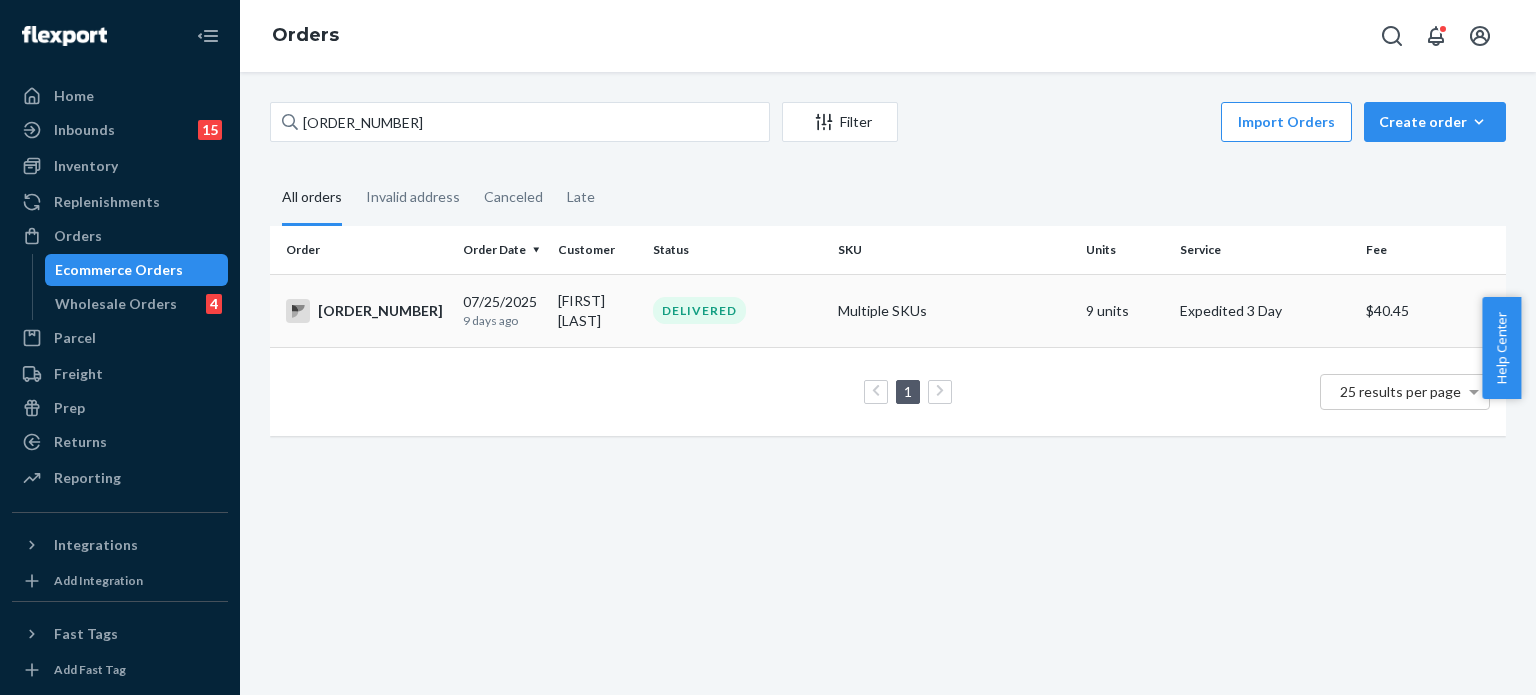 click on "DELIVERED" at bounding box center [737, 310] 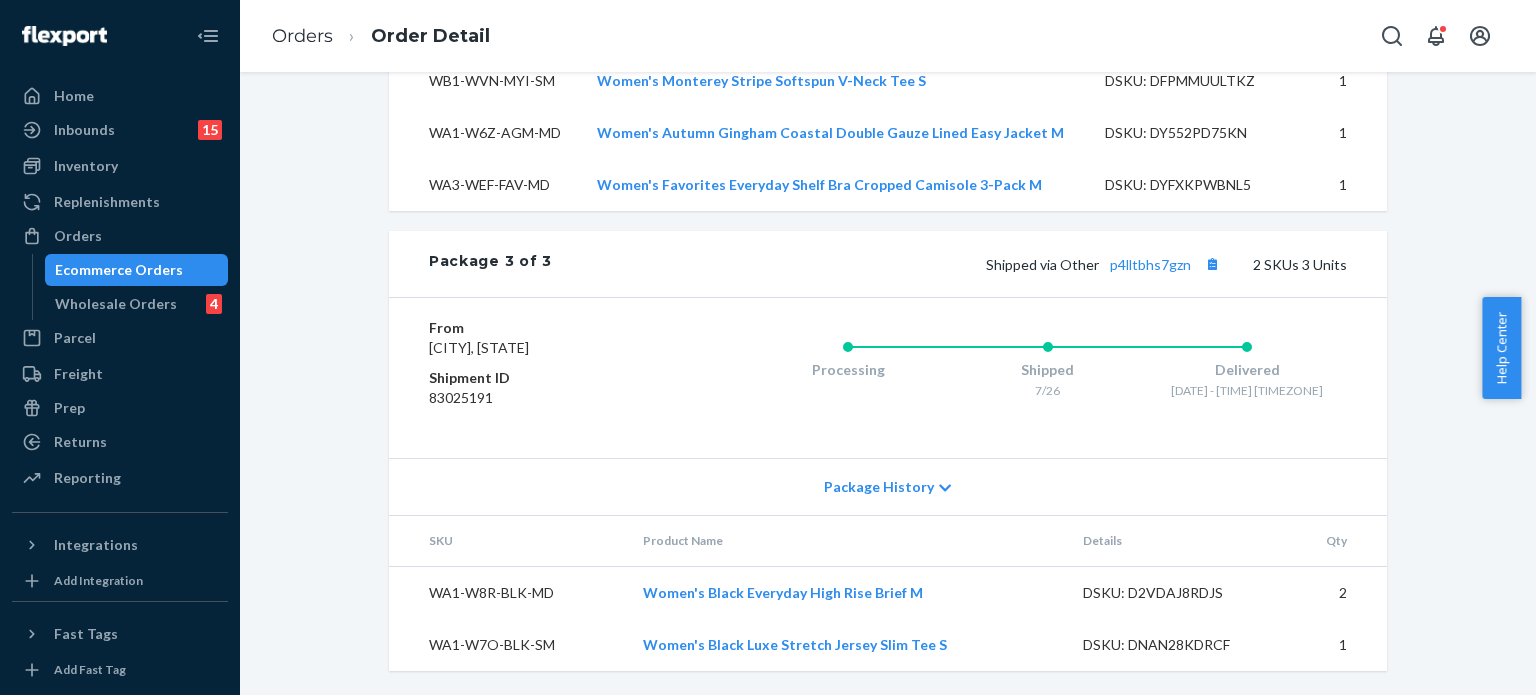 scroll, scrollTop: 2053, scrollLeft: 0, axis: vertical 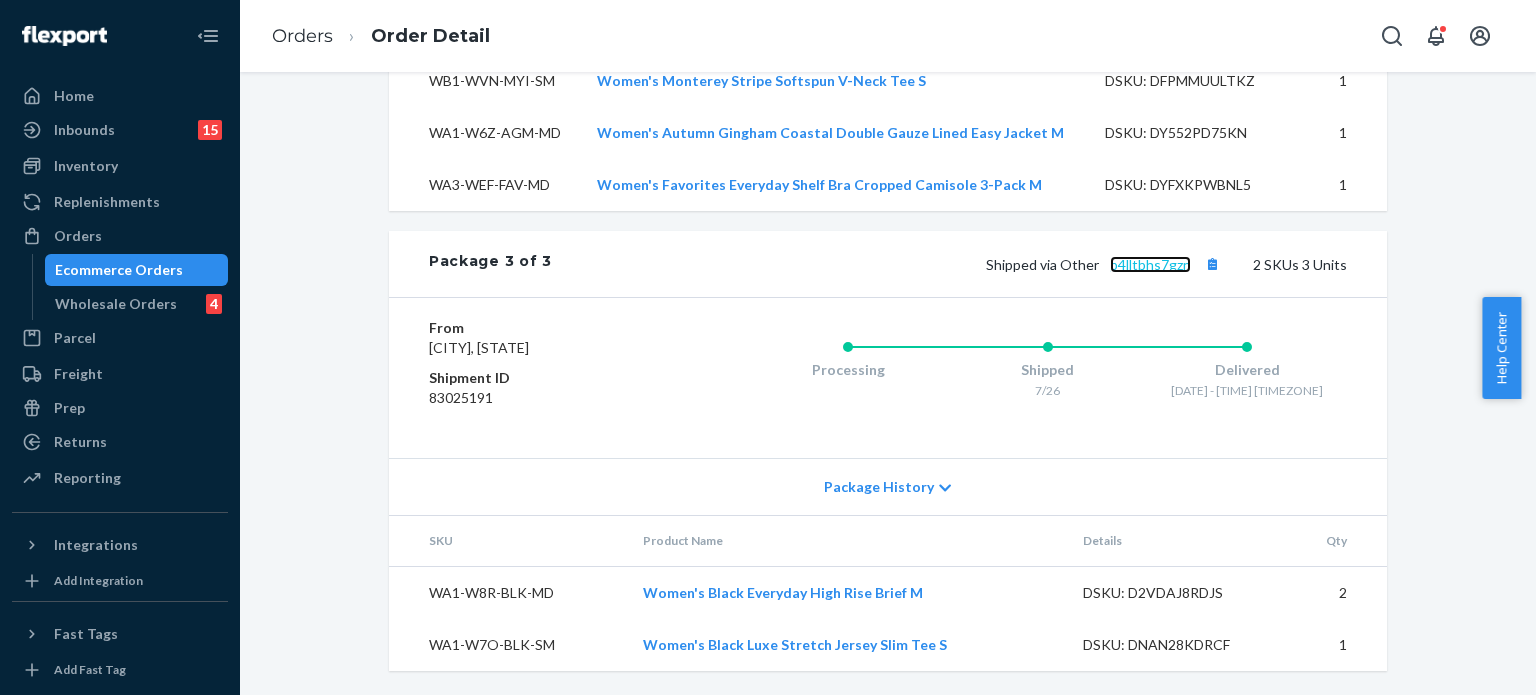 click on "p4lltbhs7gzn" at bounding box center [1150, 264] 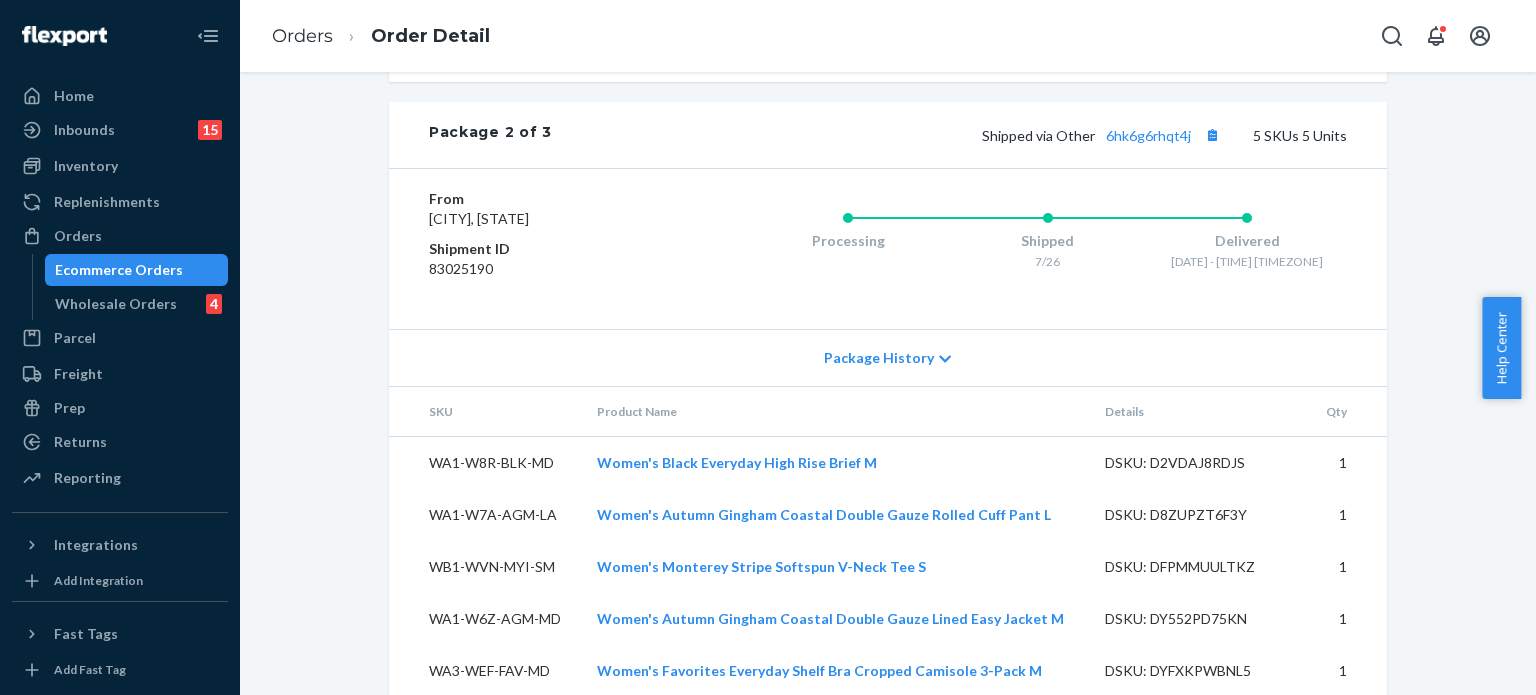 scroll, scrollTop: 1509, scrollLeft: 0, axis: vertical 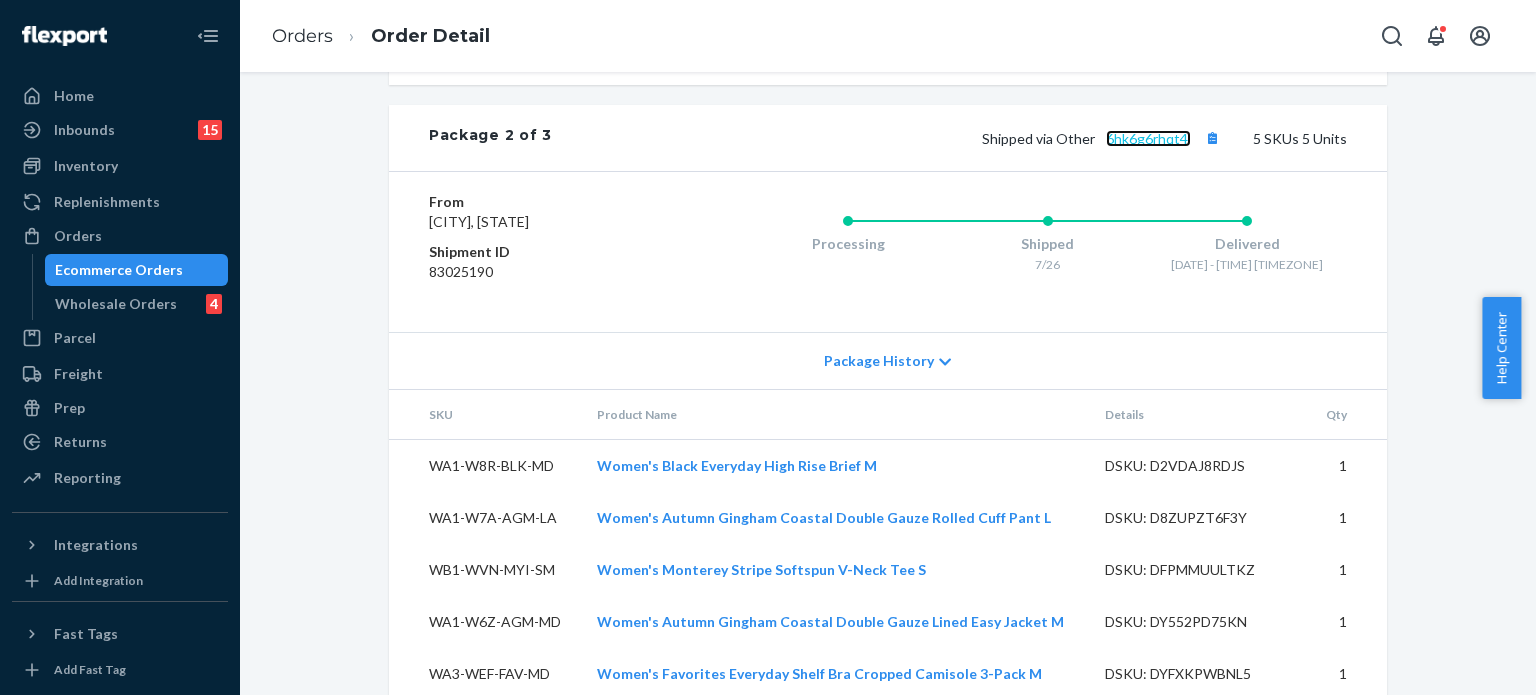 click on "6hk6g6rhqt4j" at bounding box center (1148, 138) 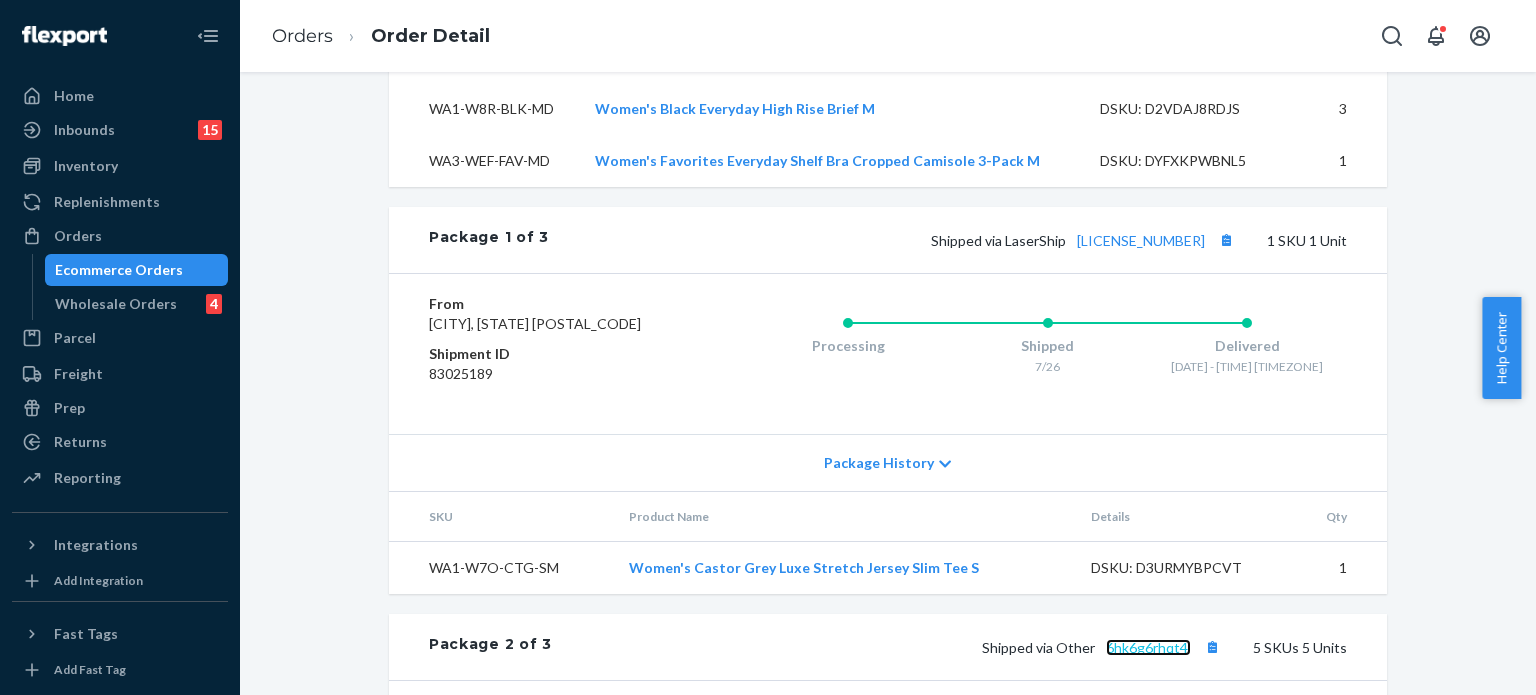 scroll, scrollTop: 994, scrollLeft: 0, axis: vertical 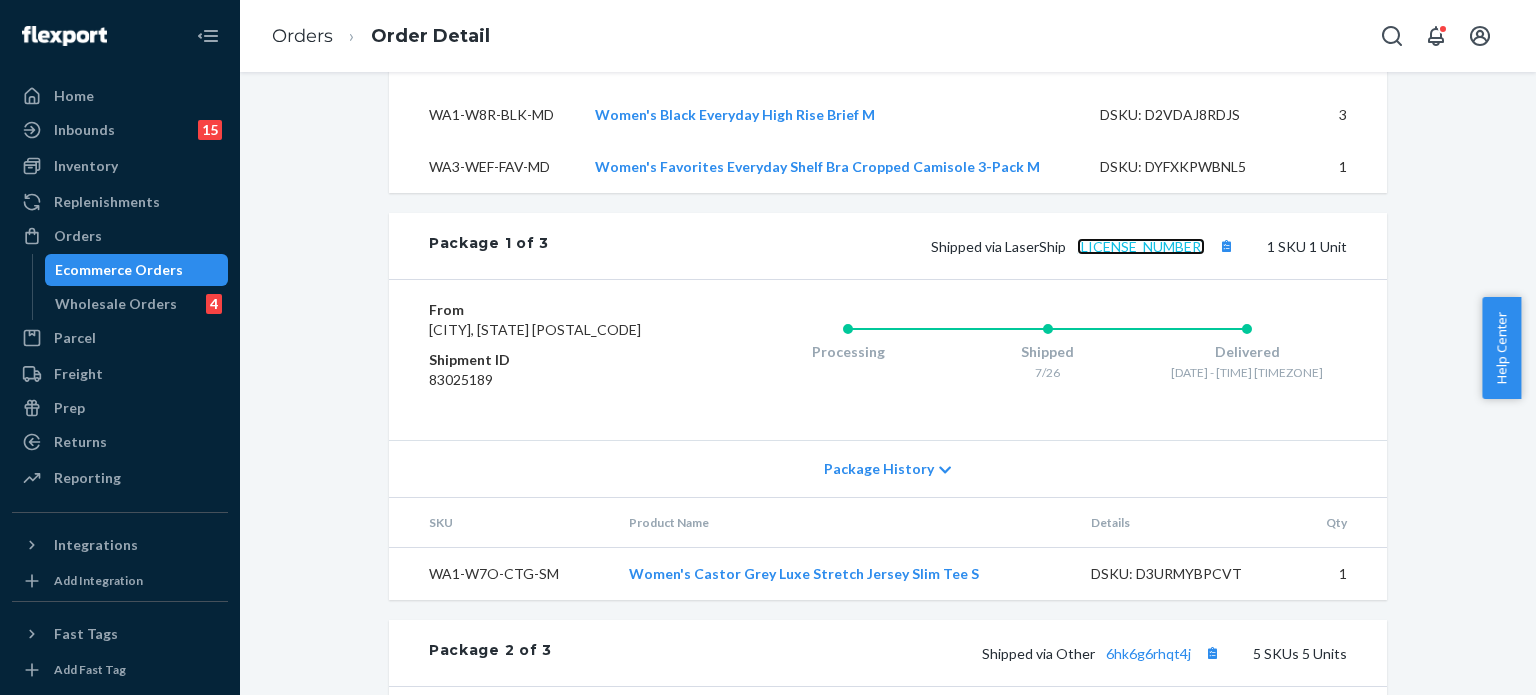 click on "1LSCYM10059XDLQ" at bounding box center [1141, 246] 